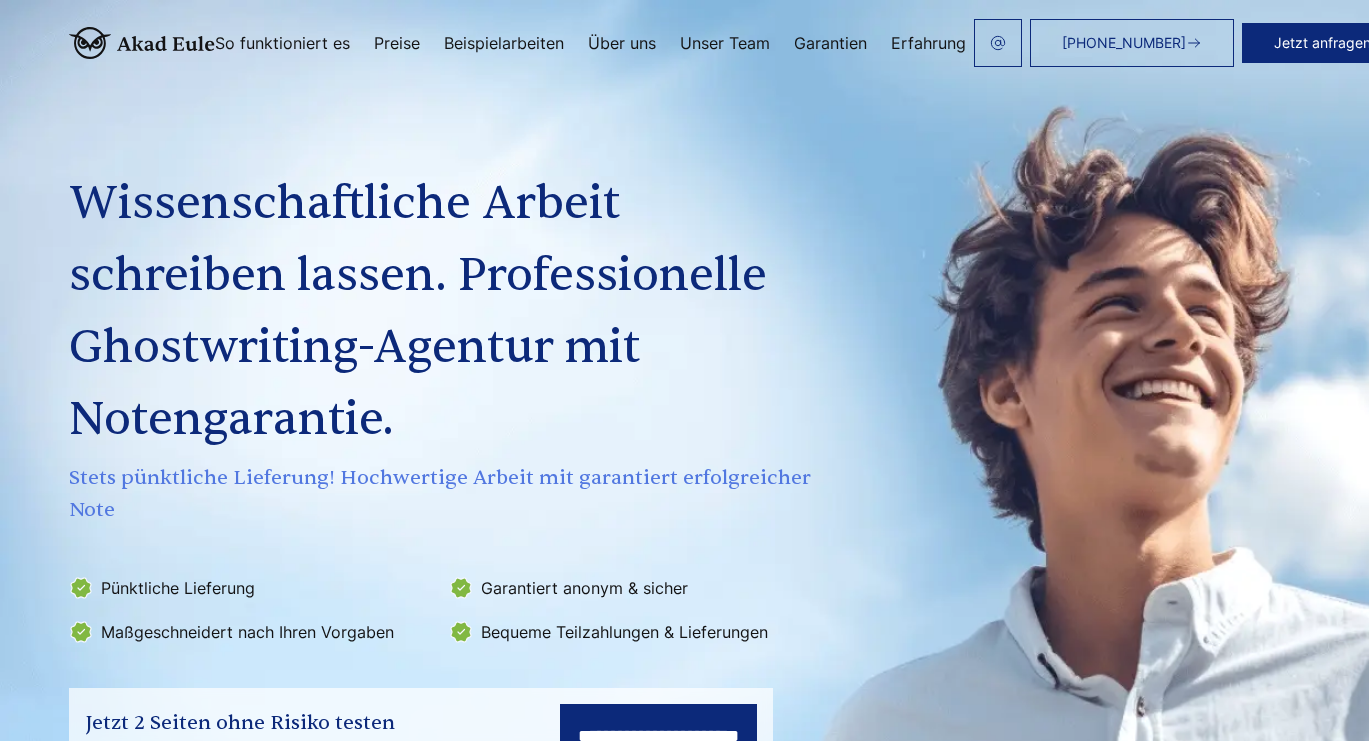 scroll, scrollTop: 119, scrollLeft: 0, axis: vertical 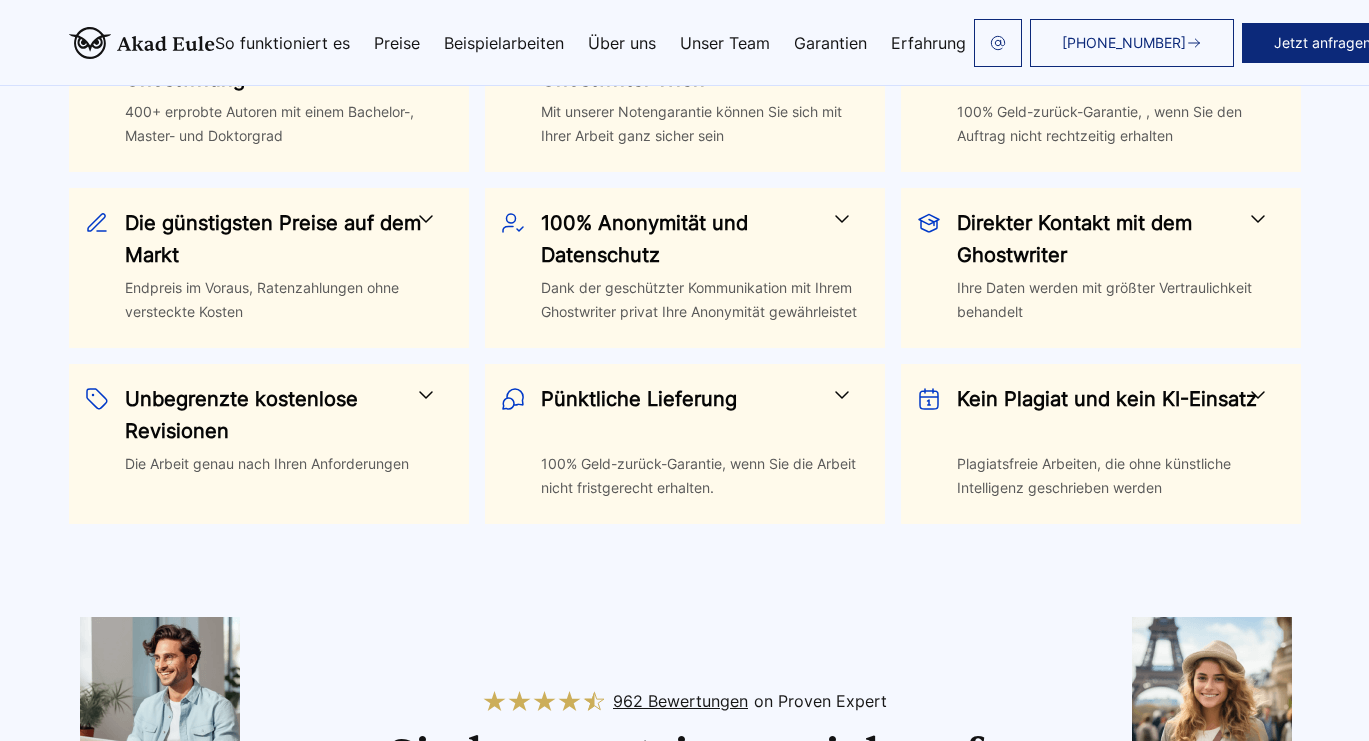 click on "Die günstigsten Preise auf dem Markt" at bounding box center (277, 239) 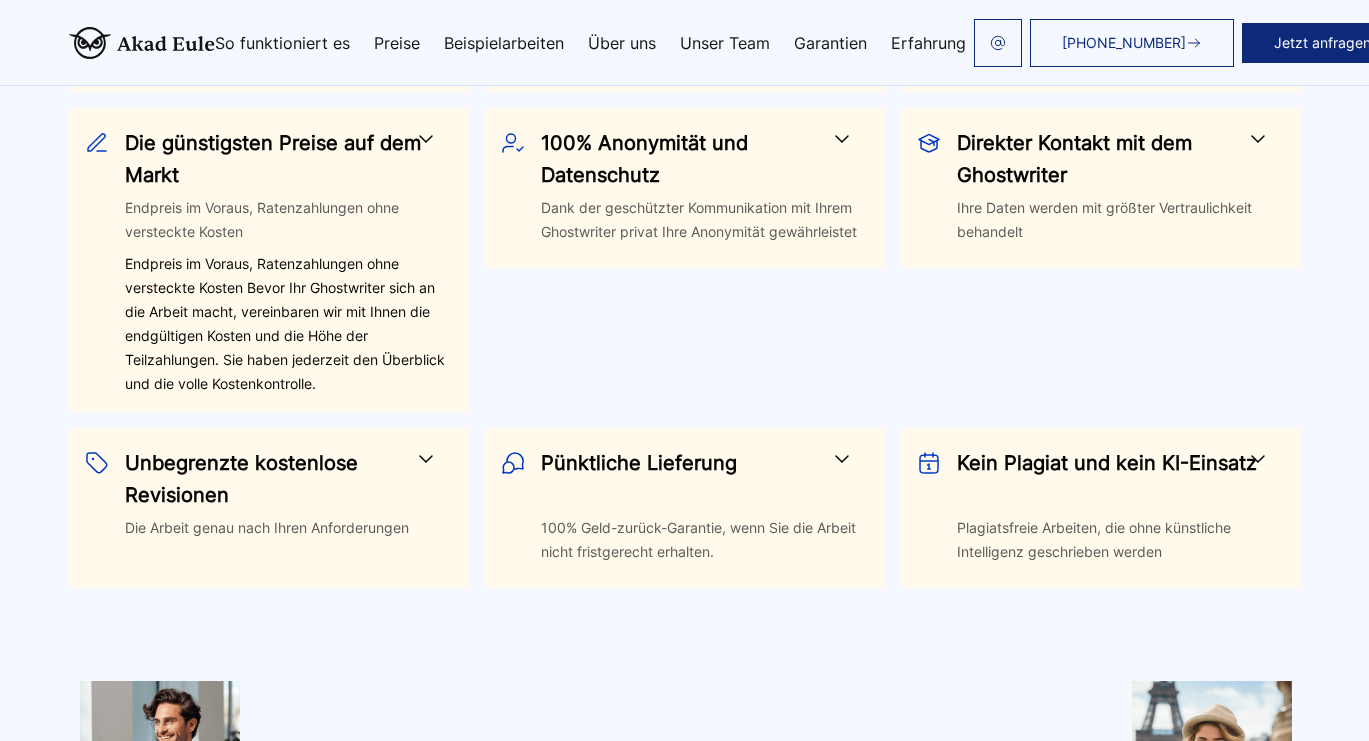 scroll, scrollTop: 1175, scrollLeft: 0, axis: vertical 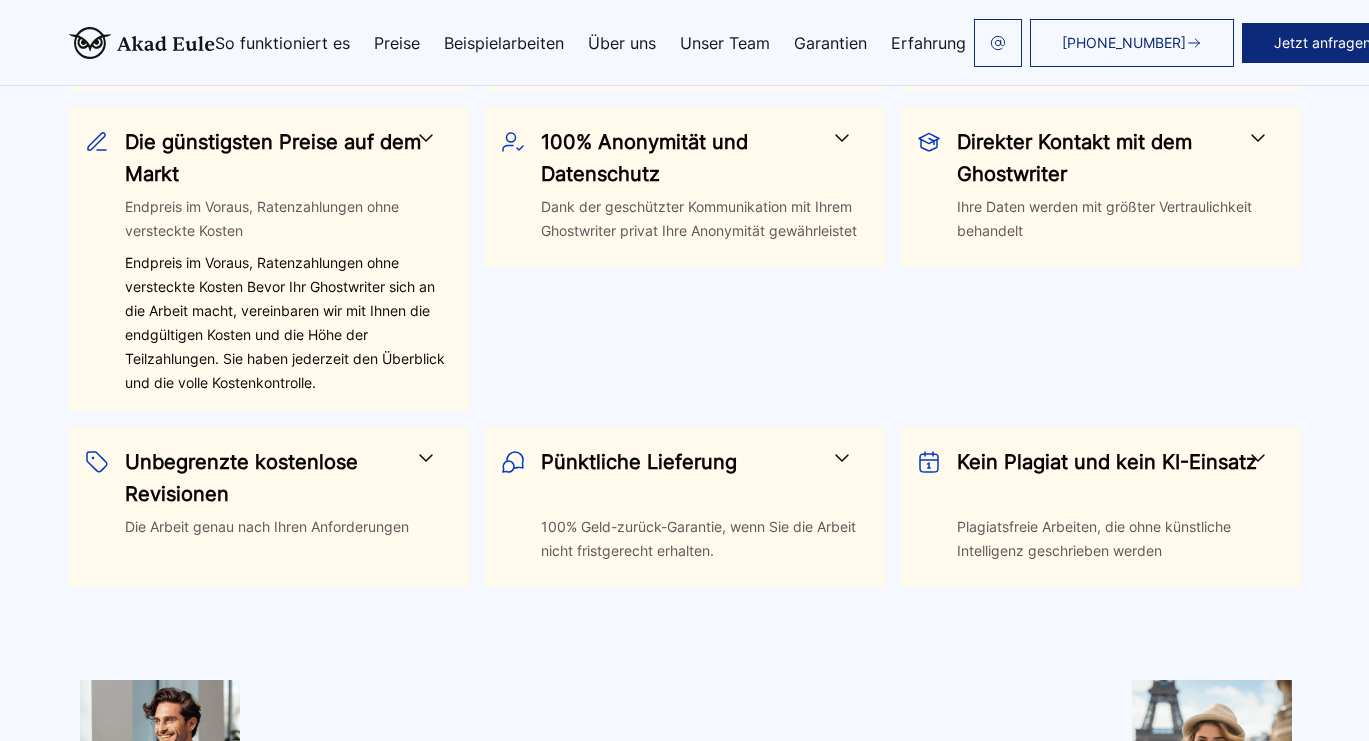 click on "Unbegrenzte kostenlose Revisionen" at bounding box center (277, 478) 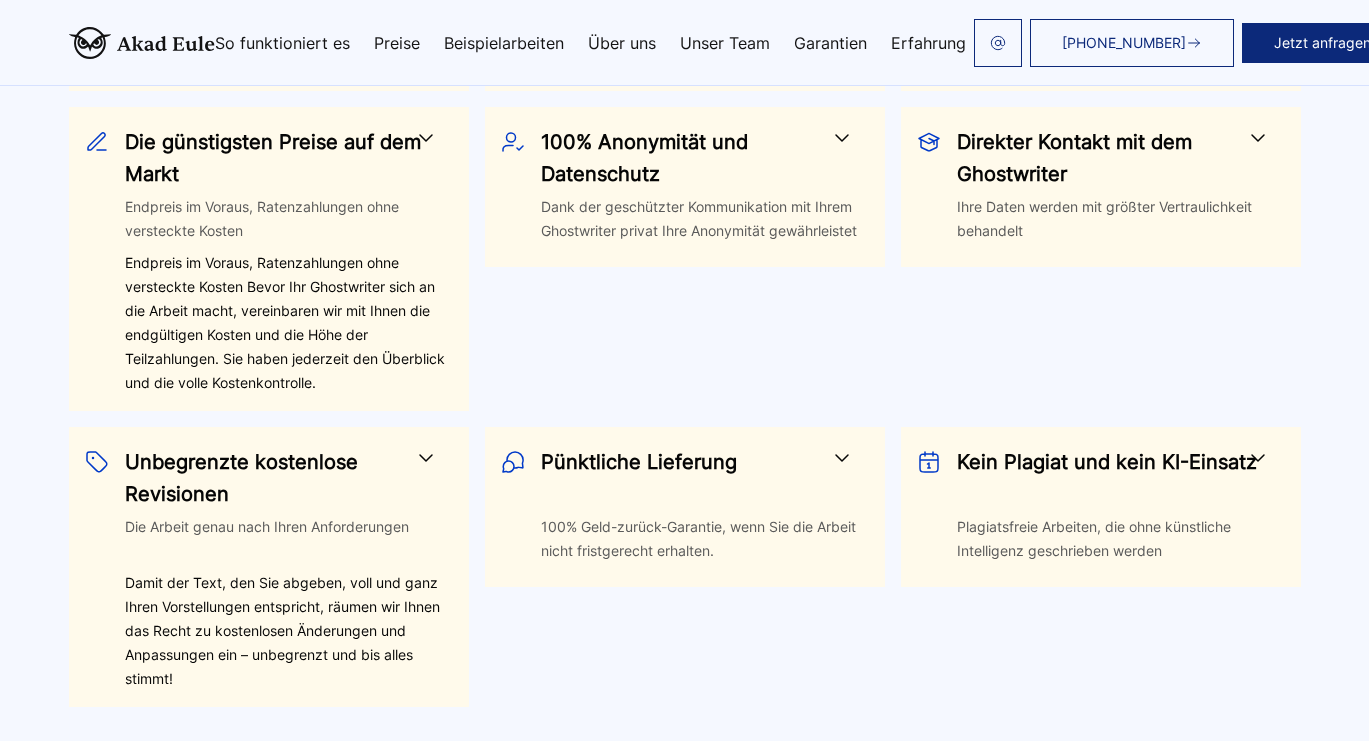 click on "Pünktliche Lieferung" at bounding box center [693, 478] 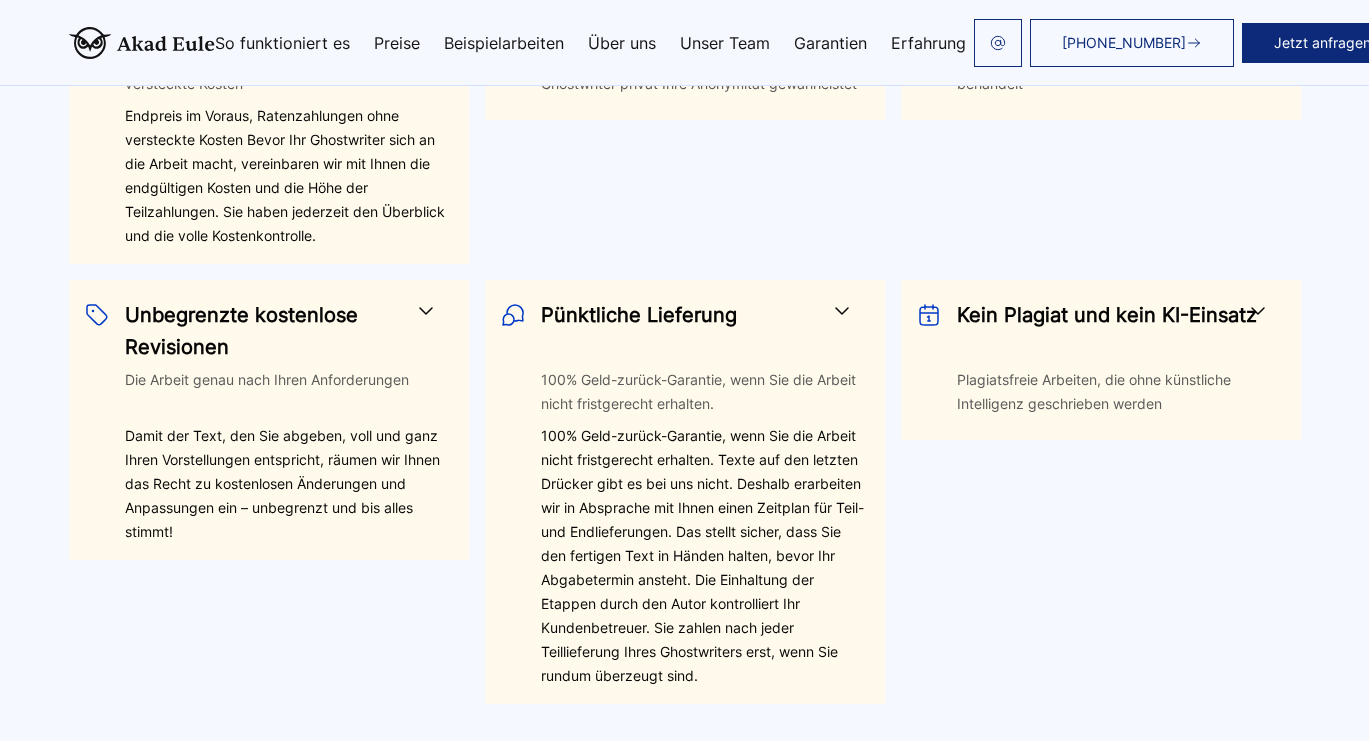 scroll, scrollTop: 1323, scrollLeft: 0, axis: vertical 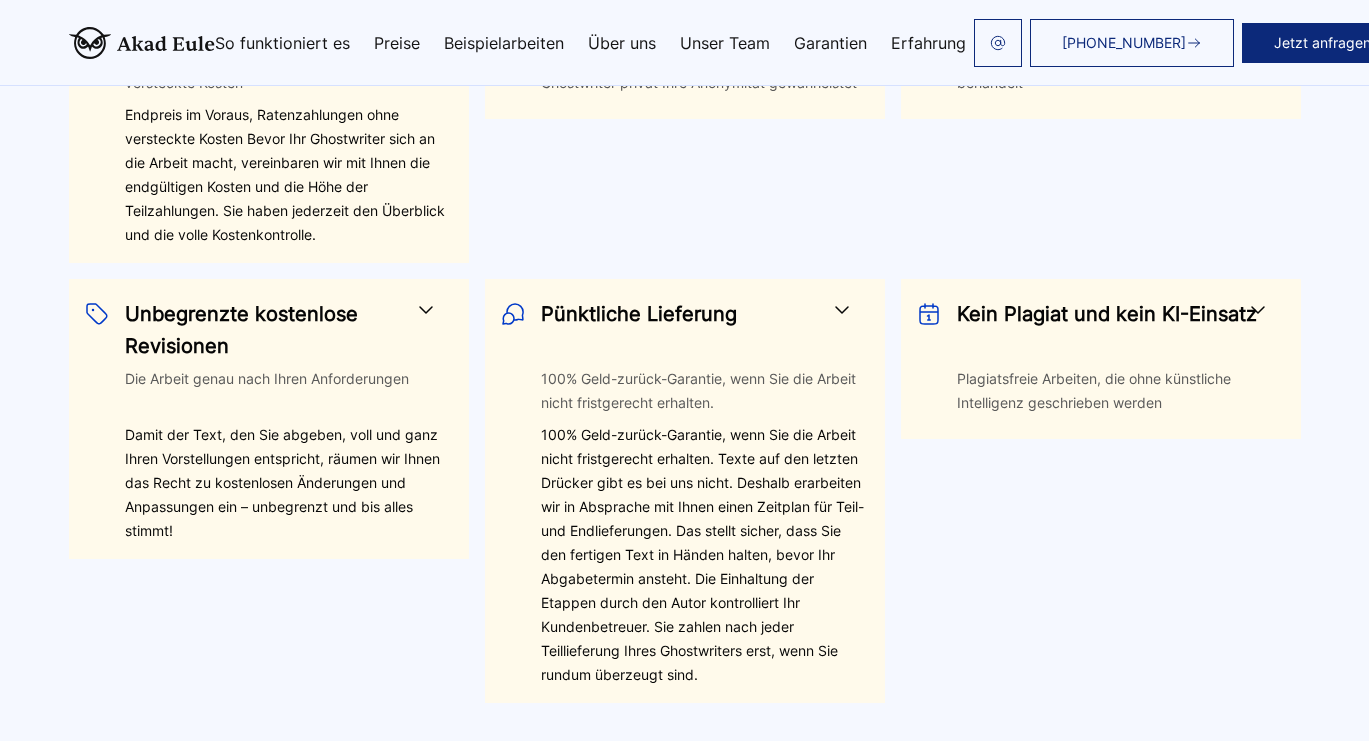 click on "Kein Plagiat und kein KI-Einsatz" at bounding box center [1109, 330] 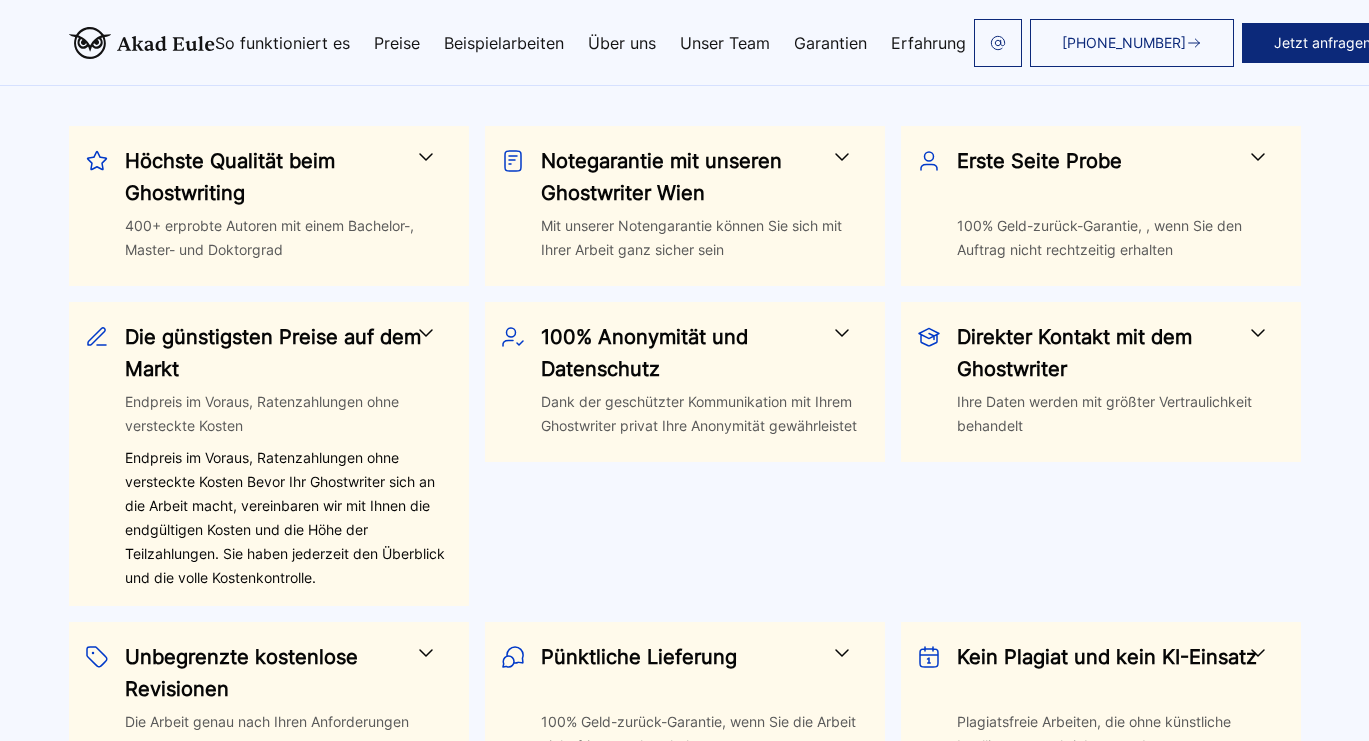 scroll, scrollTop: 979, scrollLeft: 0, axis: vertical 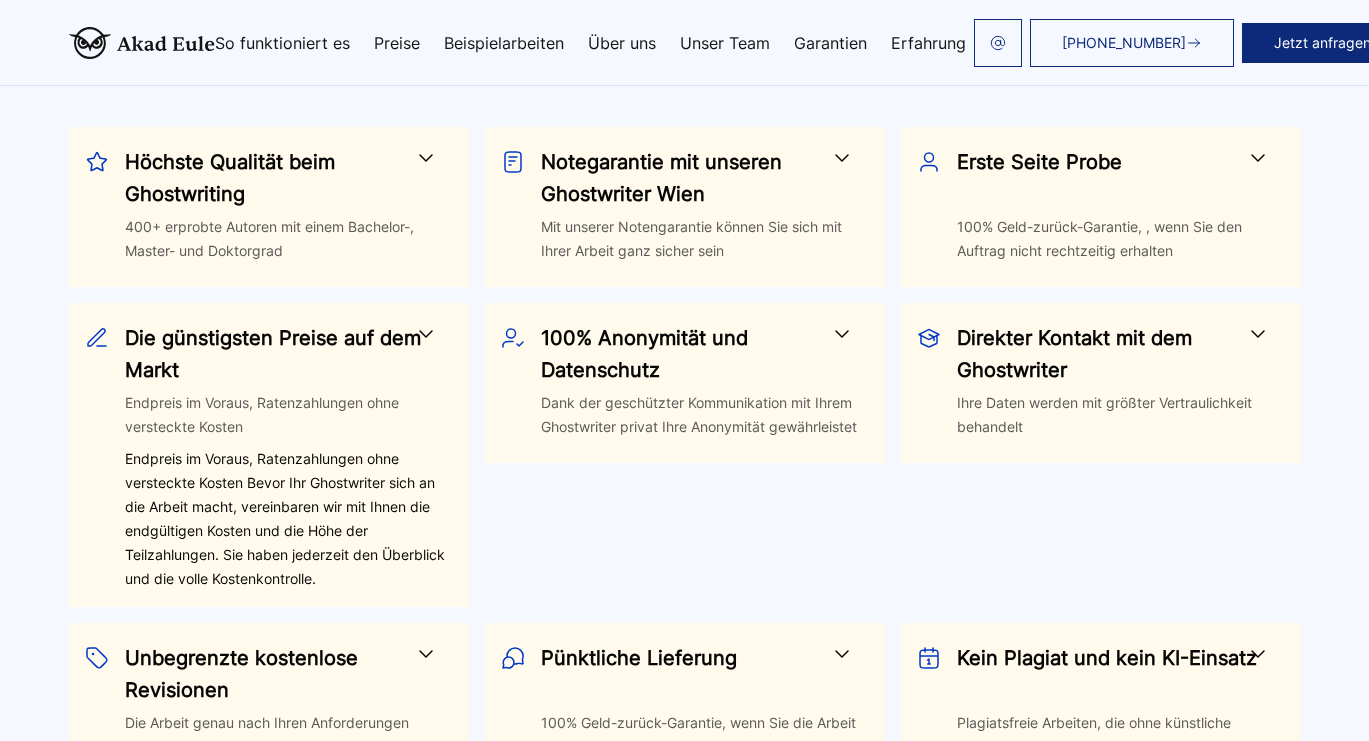 click on "Direkter Kontakt mit dem Ghostwriter" at bounding box center (1109, 354) 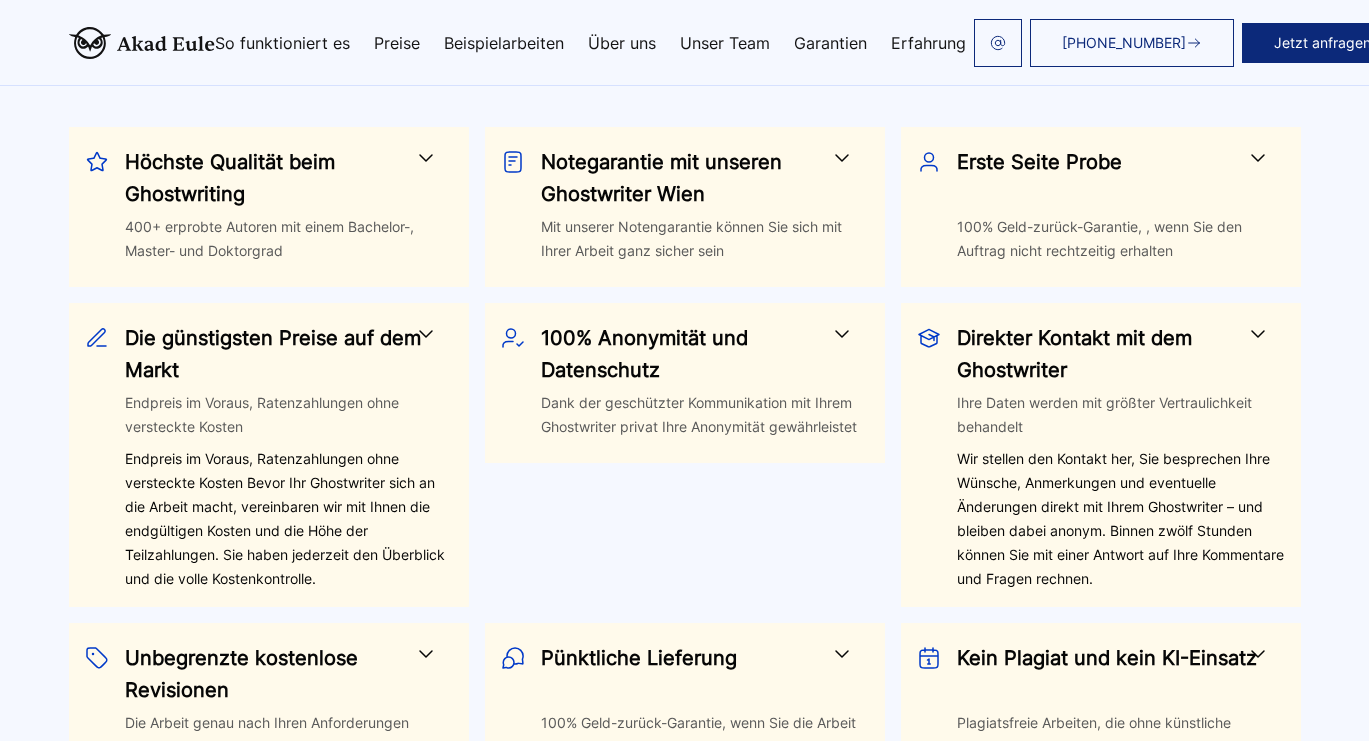 click on "Erste Seite Probe" at bounding box center (1109, 178) 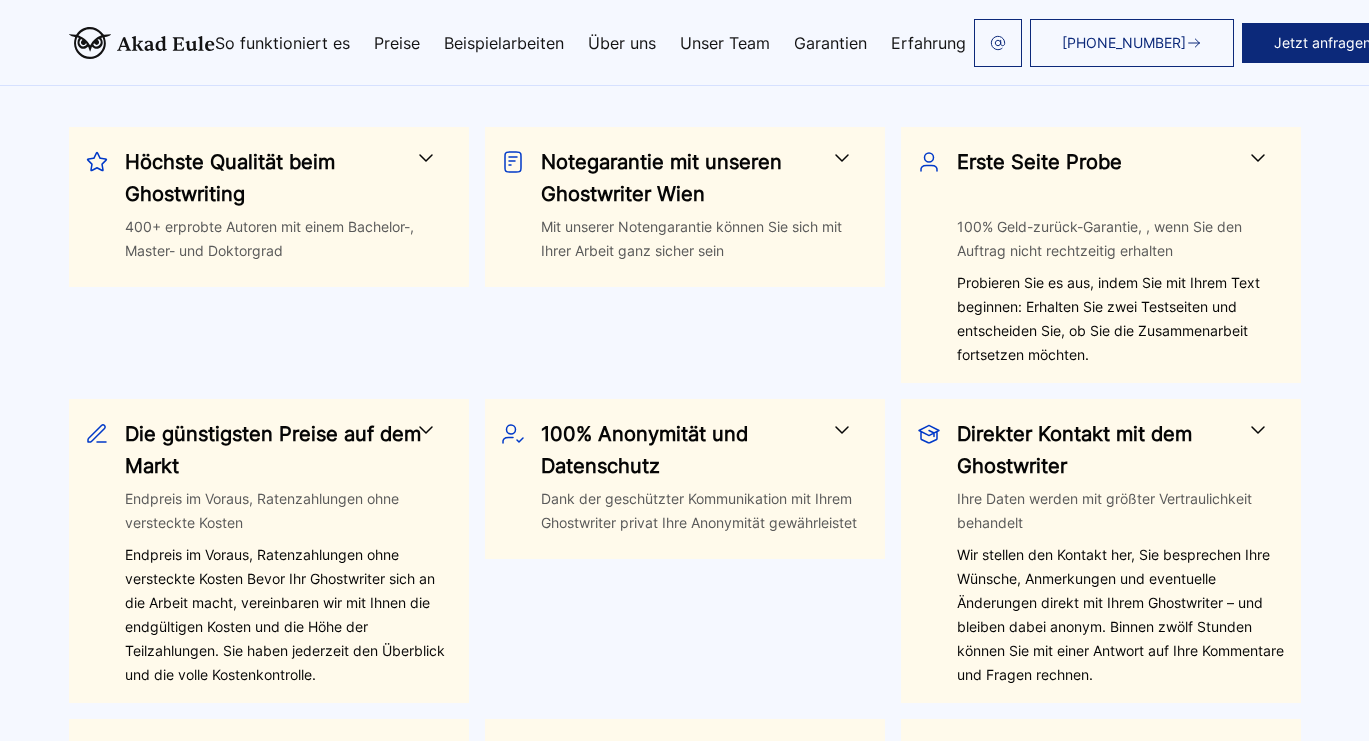 click on "100% Anonymität und Datenschutz
Dank der geschützter Kommunikation mit Ihrem Ghostwriter privat Ihre Anonymität gewährleistet" at bounding box center (685, 480) 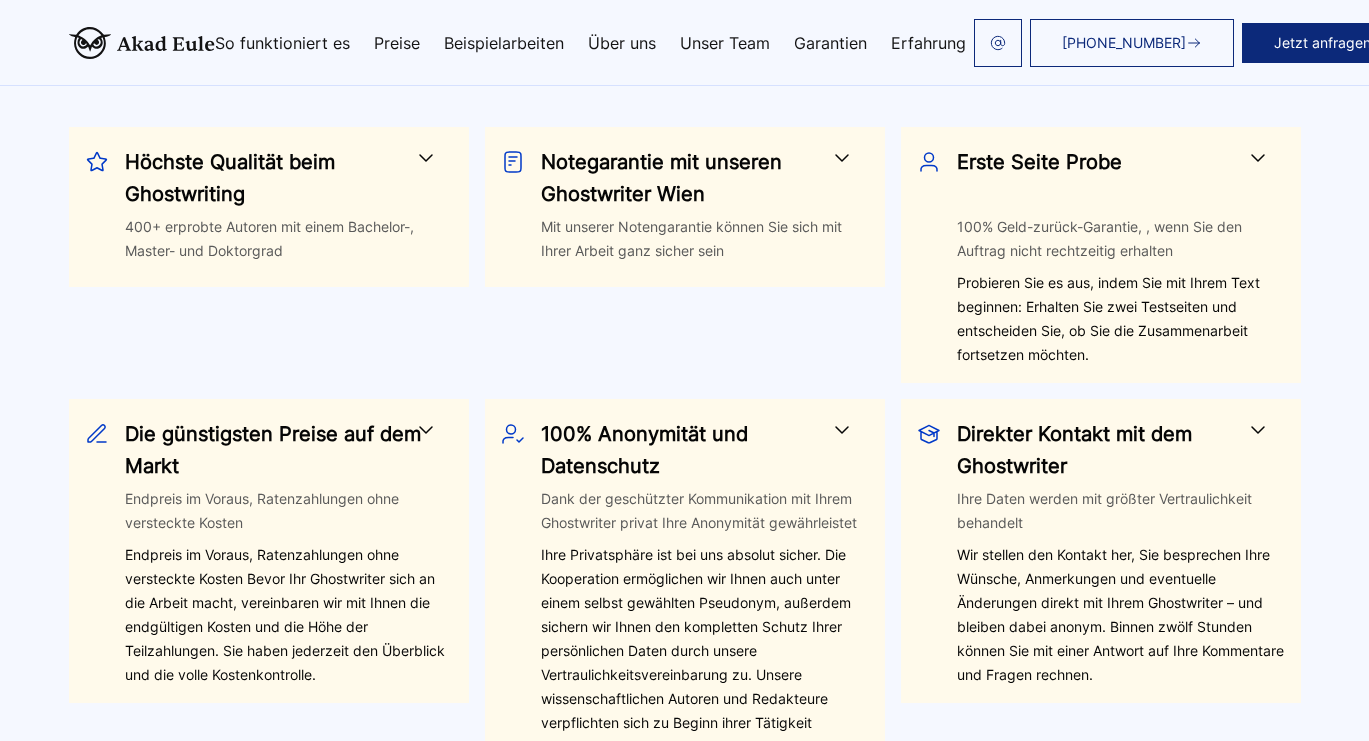 click on "Notegarantie mit unseren Ghostwriter Wien" at bounding box center (693, 178) 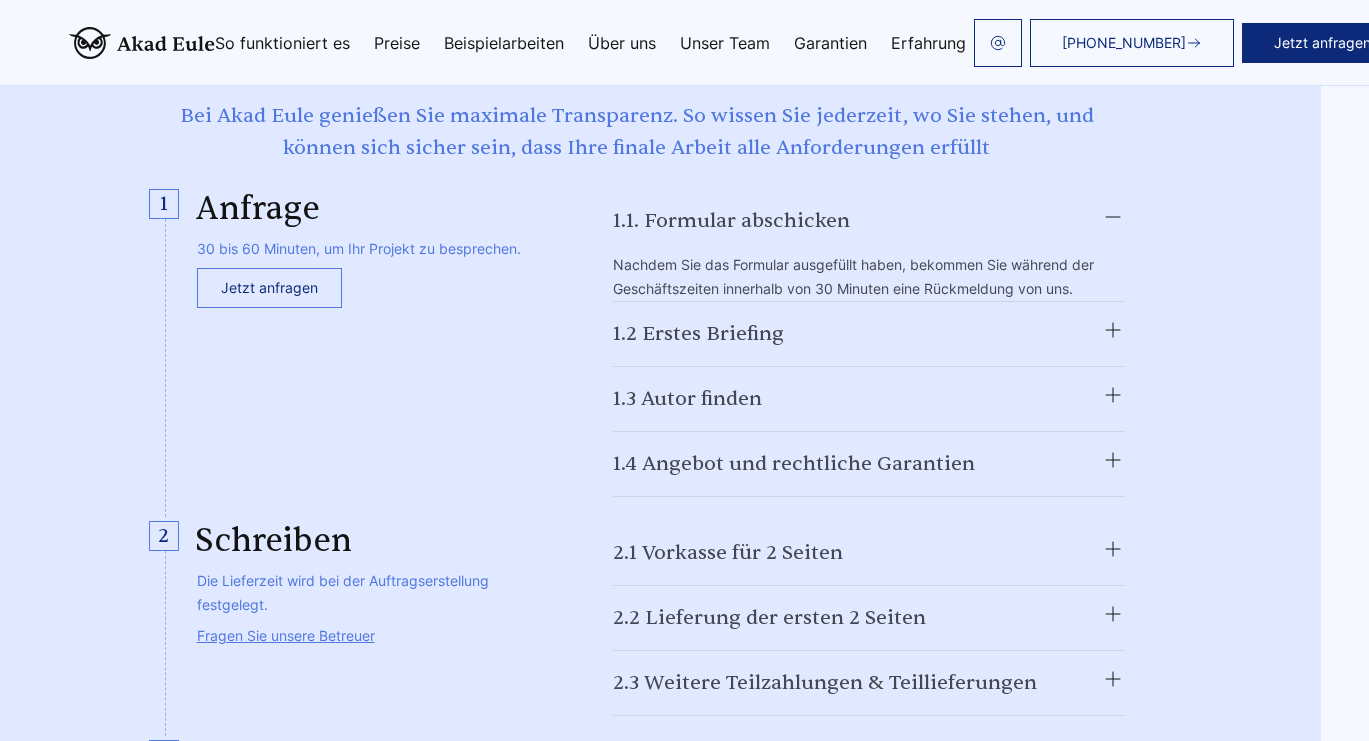 scroll, scrollTop: 4971, scrollLeft: 48, axis: both 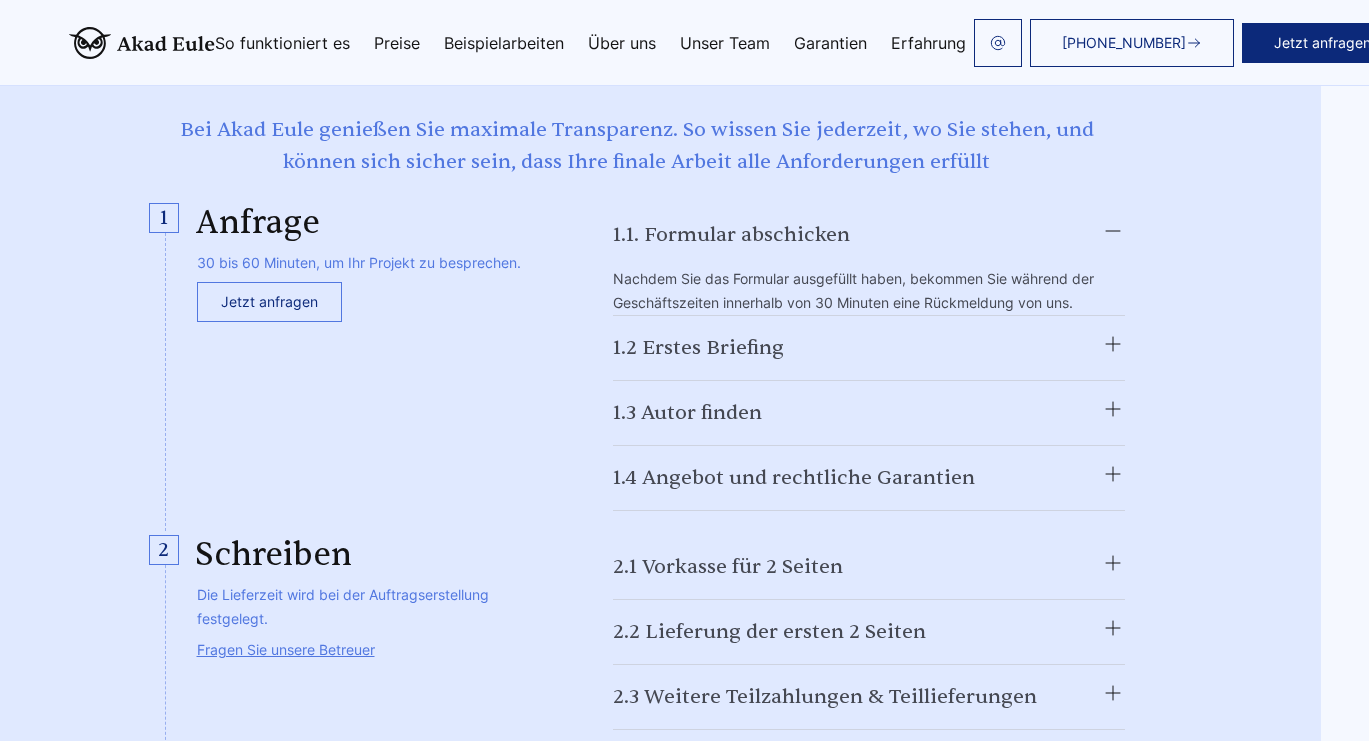 click on "1.2 Erstes Briefing" at bounding box center [869, 348] 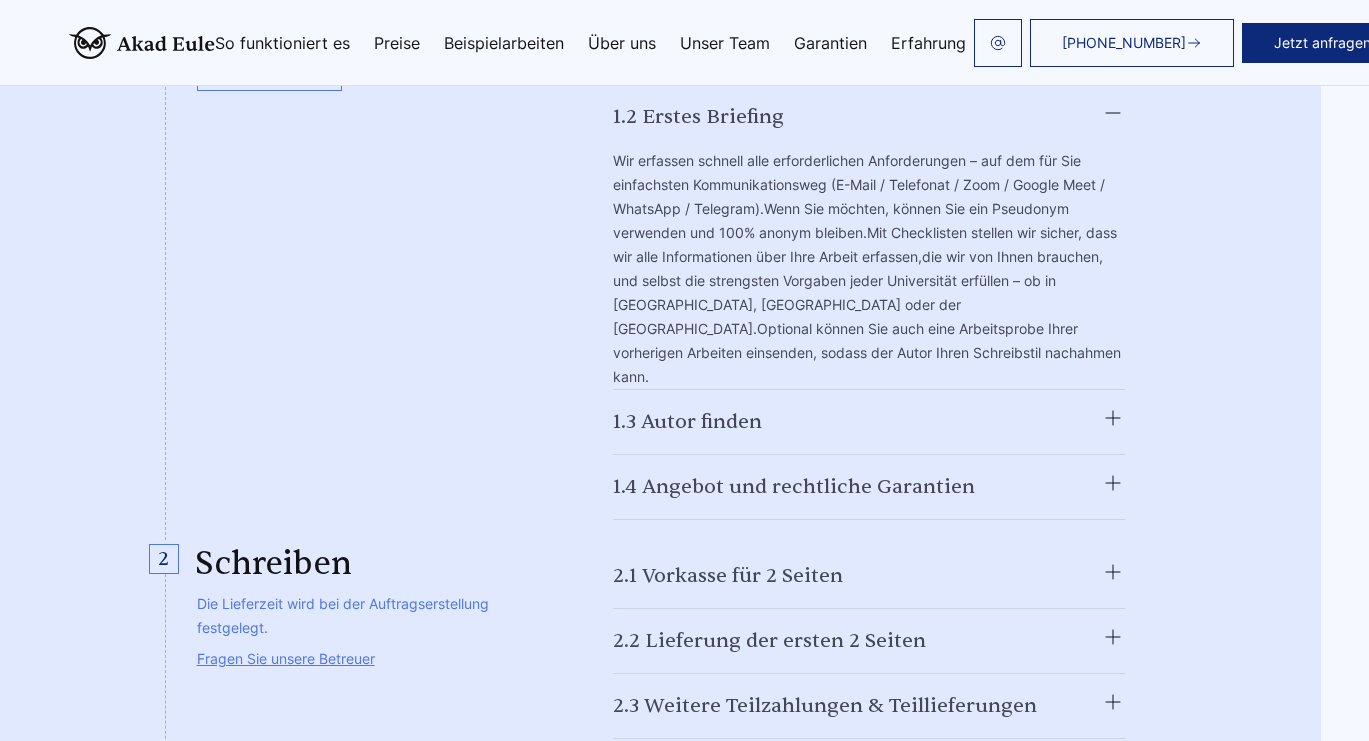 scroll, scrollTop: 5205, scrollLeft: 48, axis: both 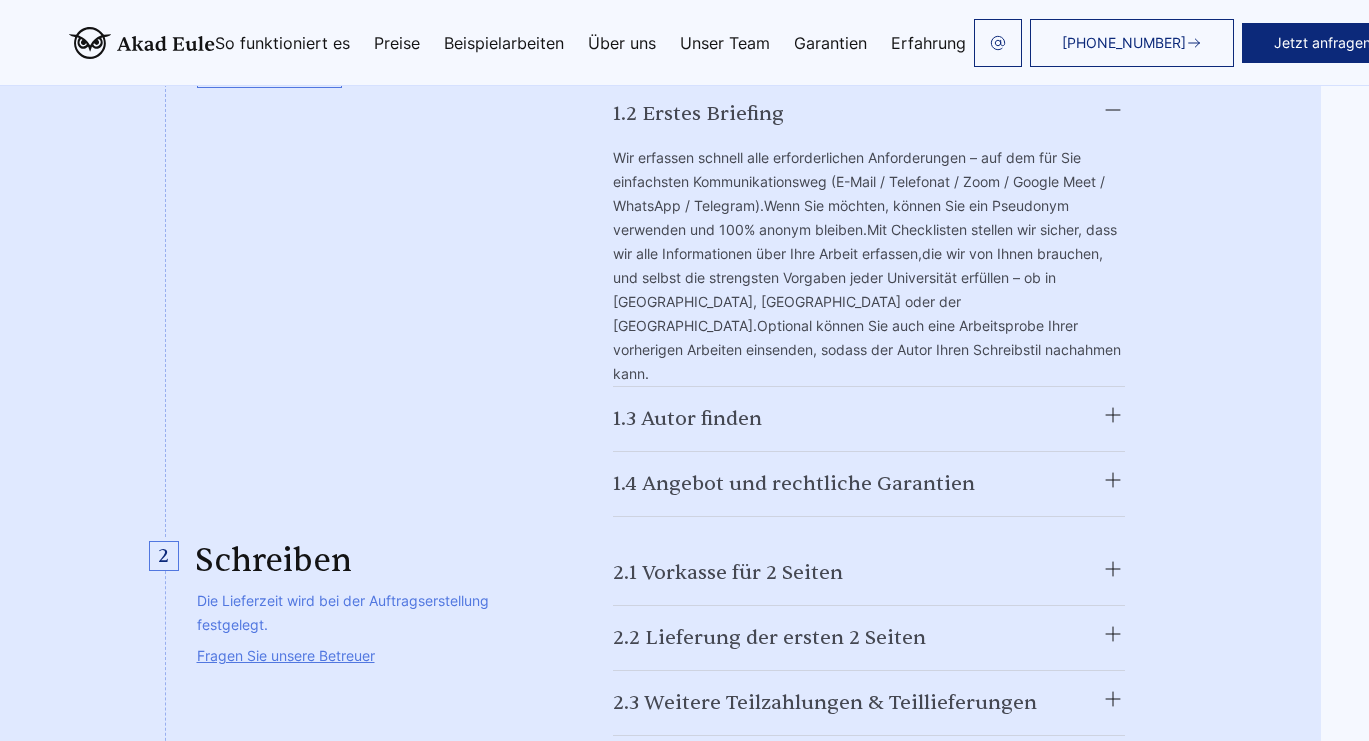 click on "1.3 Autor finden" at bounding box center [869, 419] 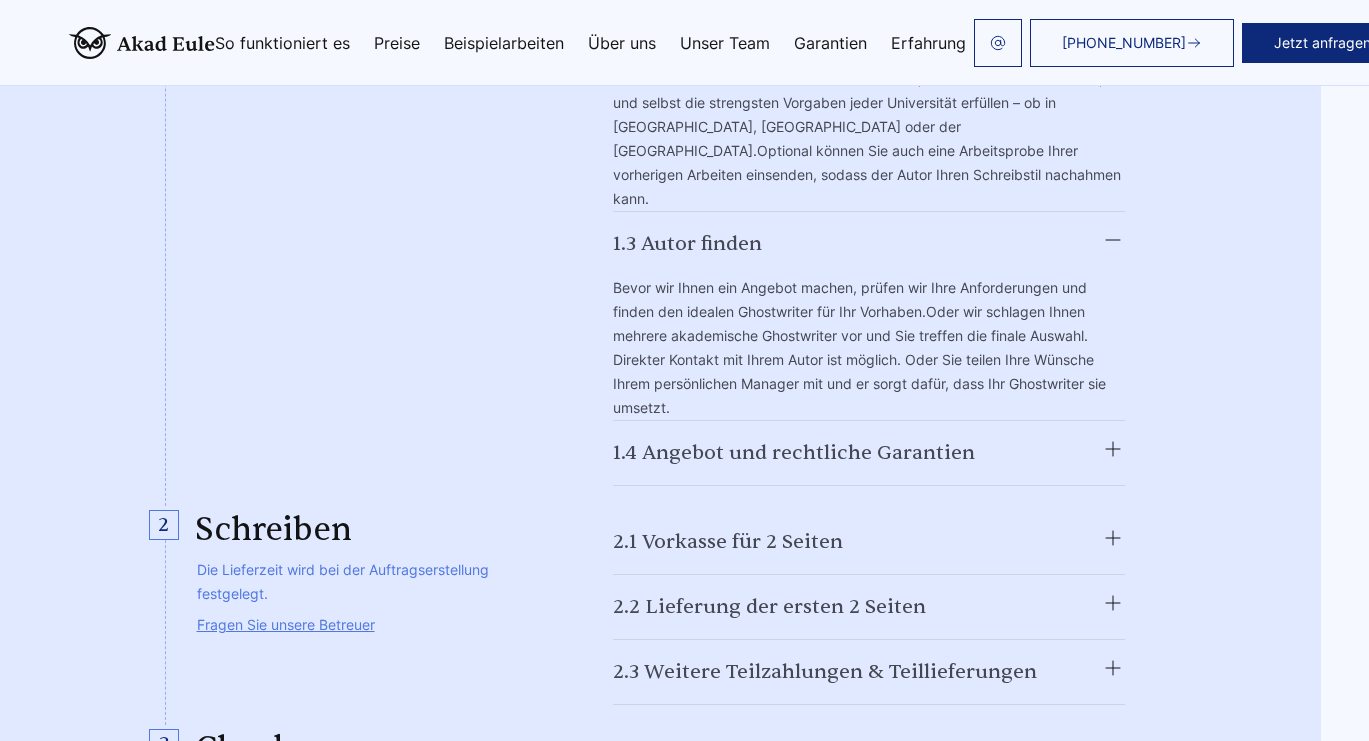 scroll, scrollTop: 5381, scrollLeft: 48, axis: both 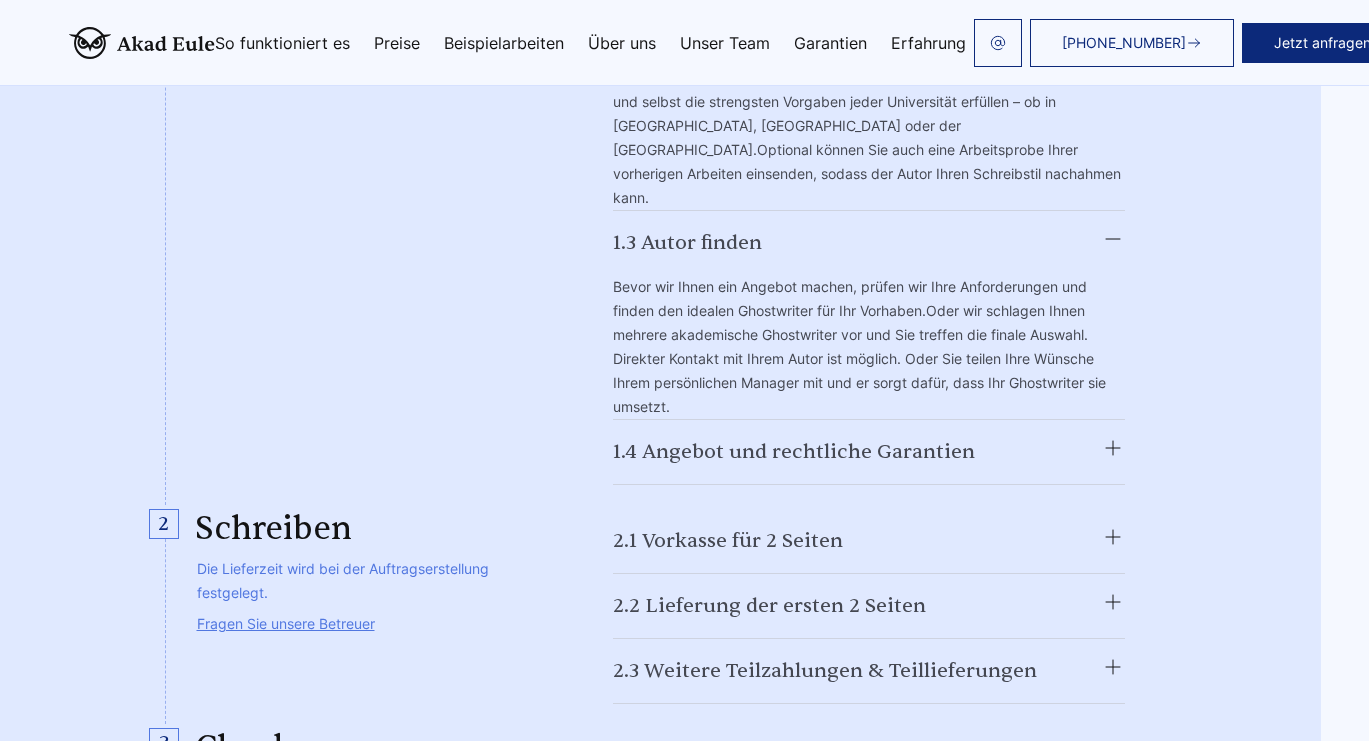 click on "1.4 Angebot und rechtliche Garantien" at bounding box center [869, 452] 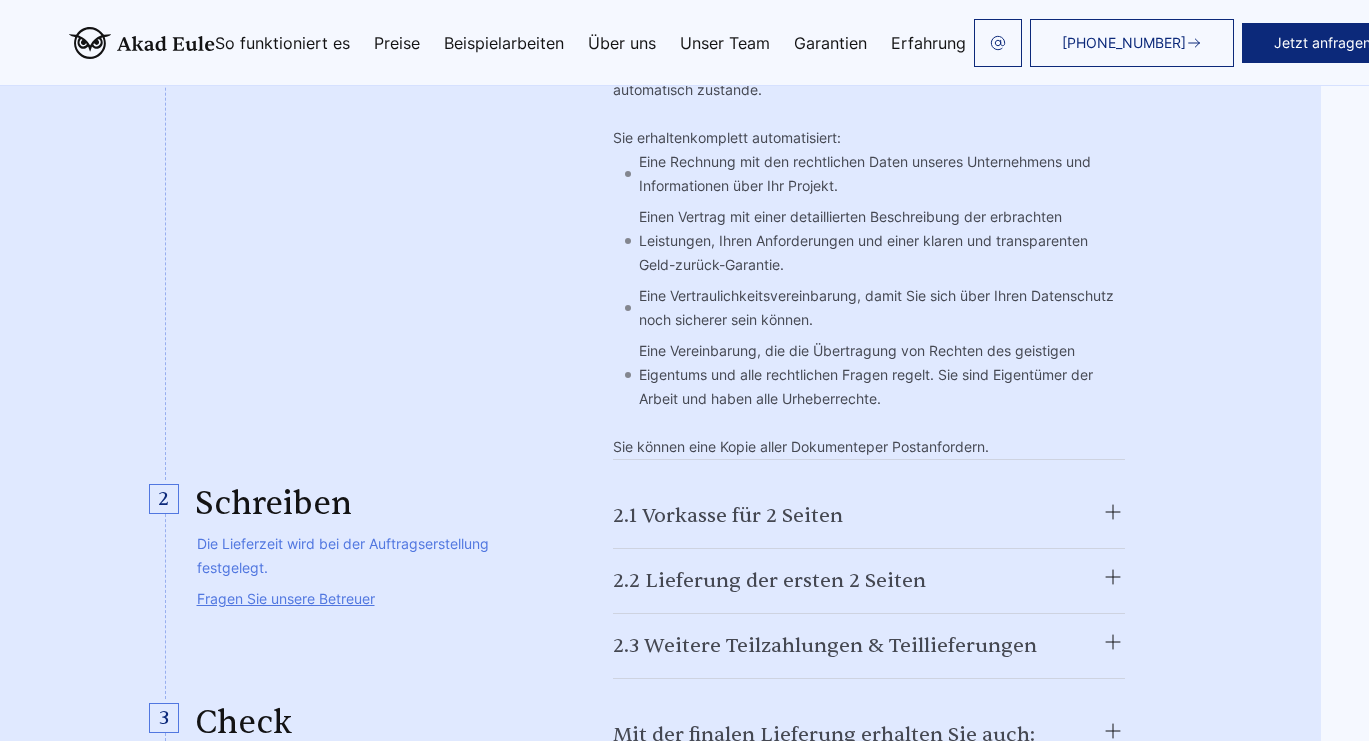 scroll, scrollTop: 5849, scrollLeft: 48, axis: both 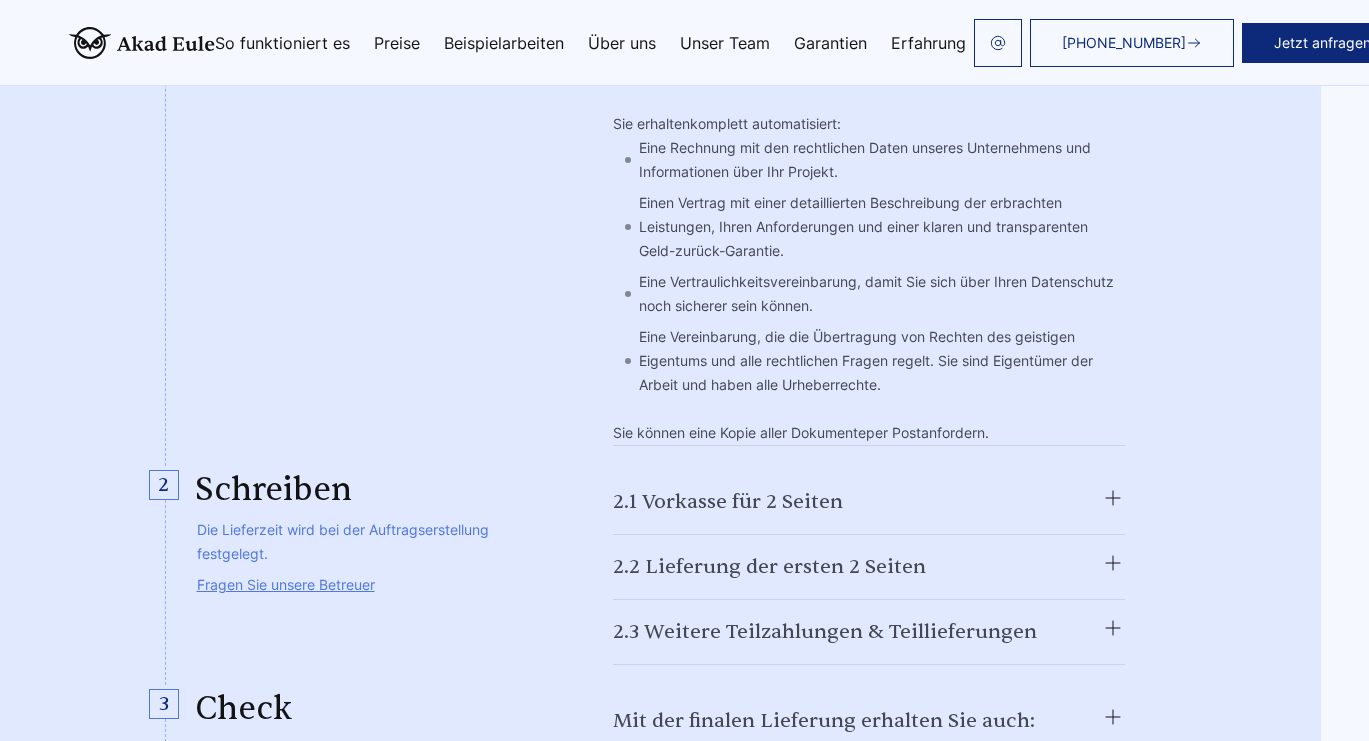 click on "2.1 Vorkasse für 2 Seiten" at bounding box center (869, 502) 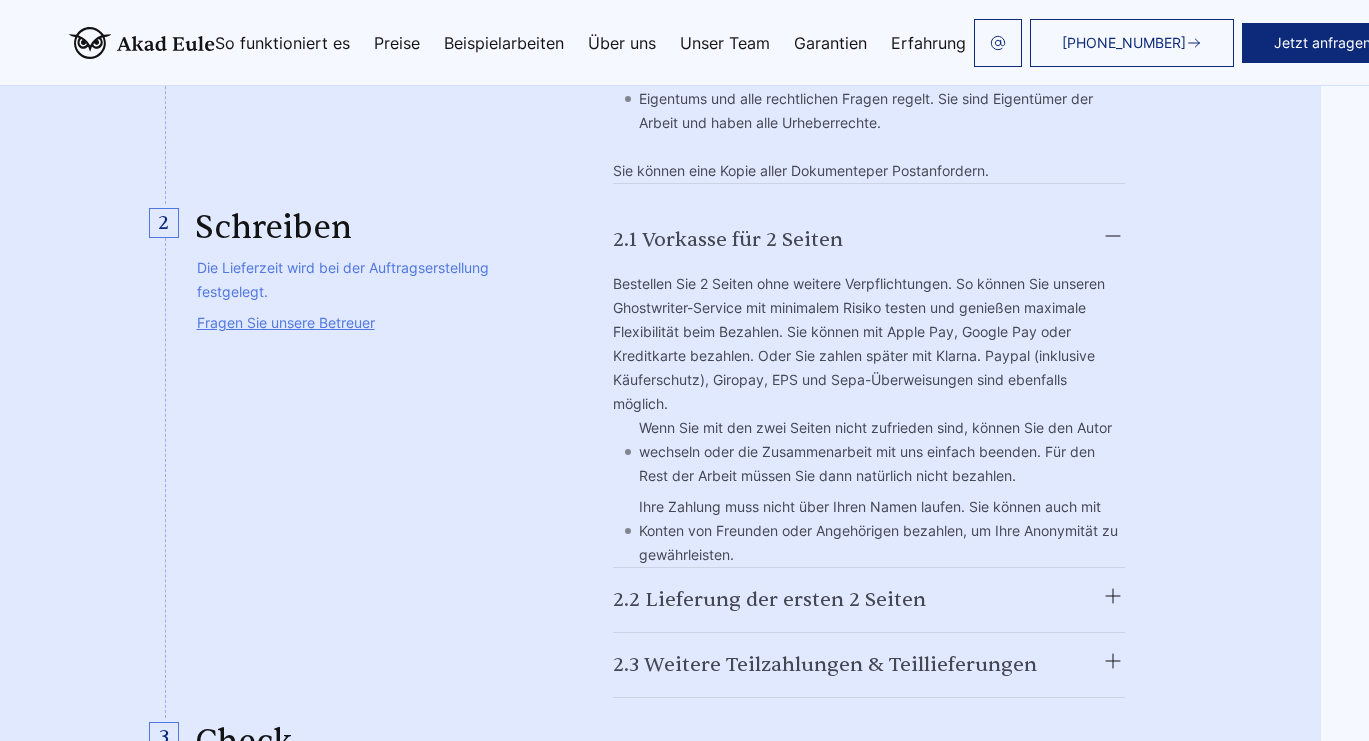 scroll, scrollTop: 6112, scrollLeft: 48, axis: both 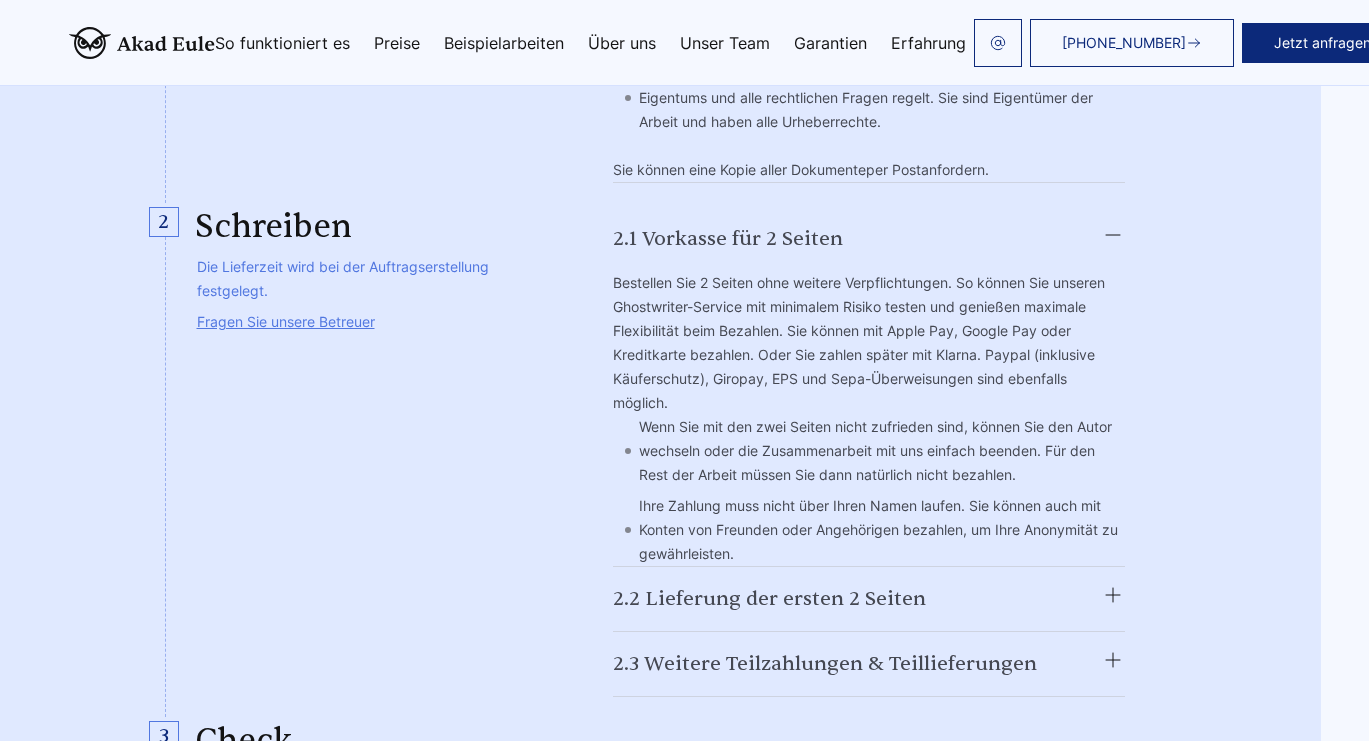click on "2.2 Lieferung der ersten 2 Seiten" at bounding box center [869, 599] 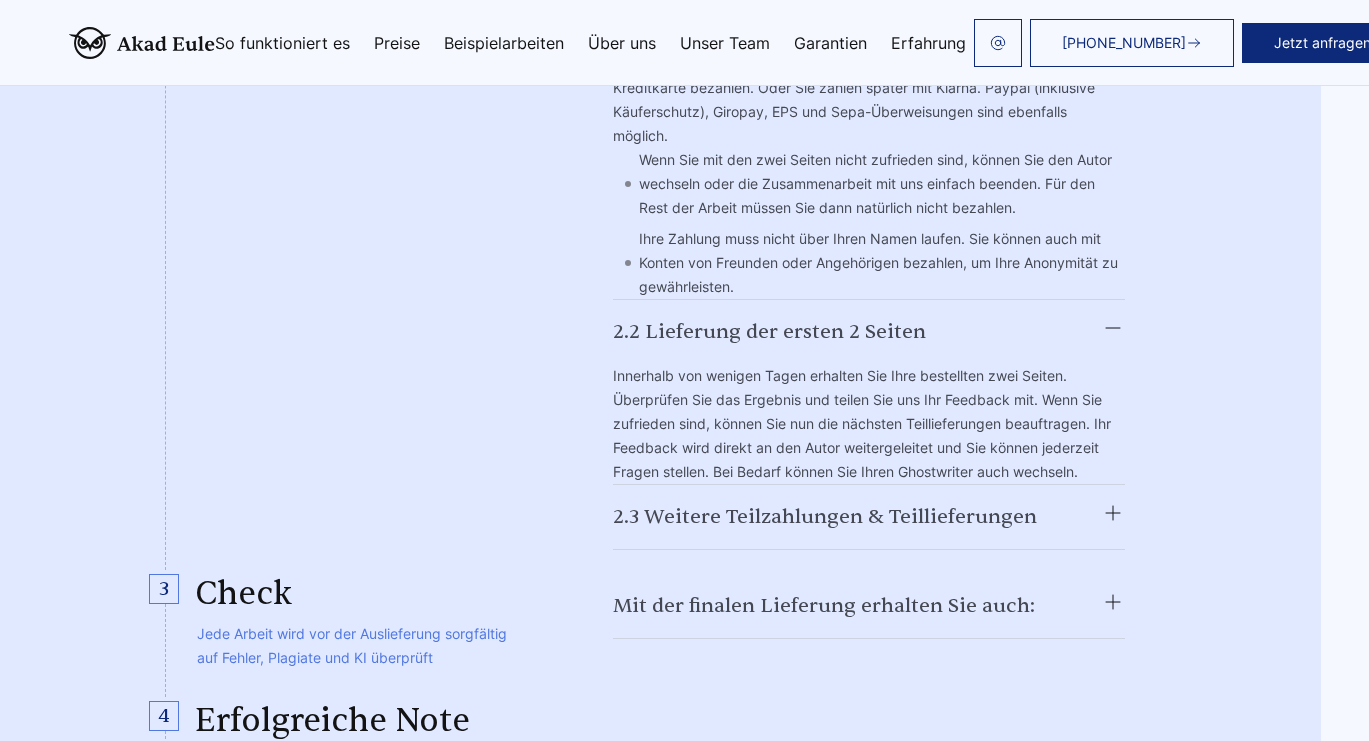 scroll, scrollTop: 6380, scrollLeft: 48, axis: both 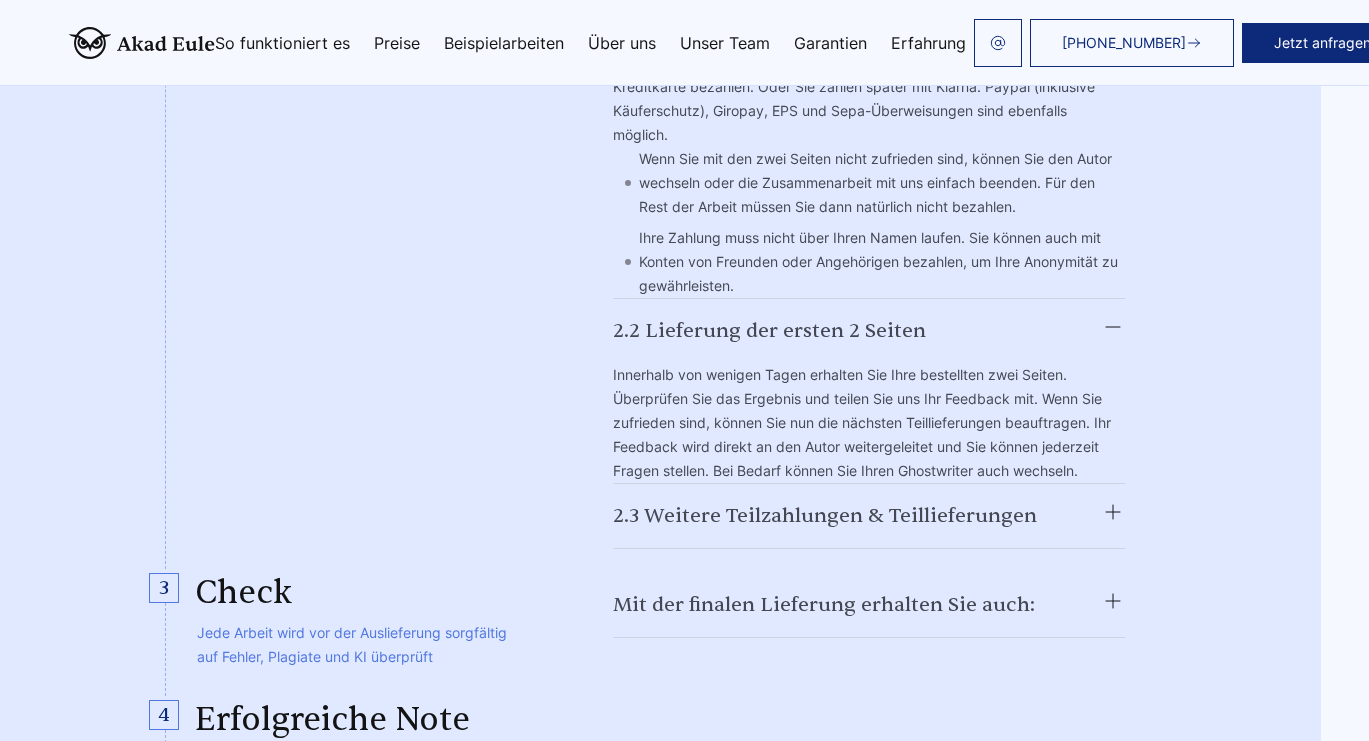 click on "2.3 Weitere Teilzahlungen & Teillieferungen" at bounding box center [869, 516] 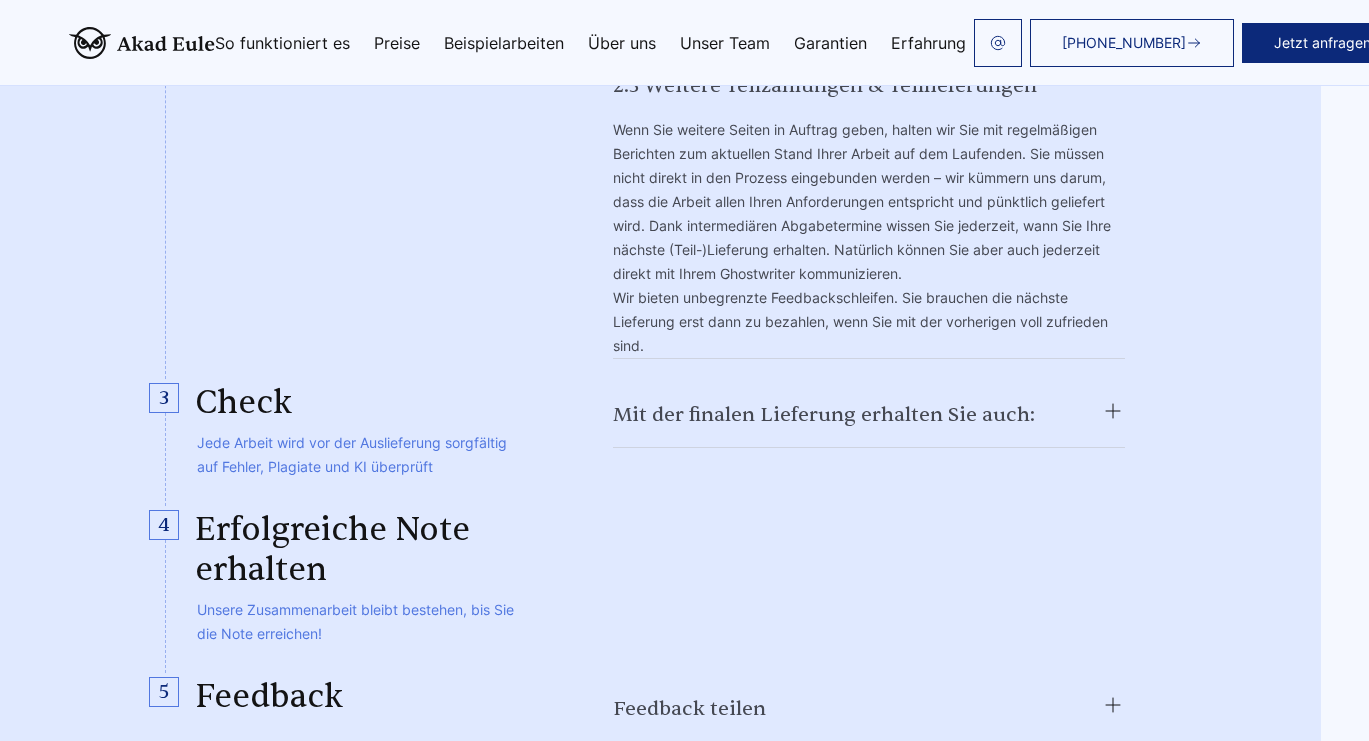 scroll, scrollTop: 6829, scrollLeft: 48, axis: both 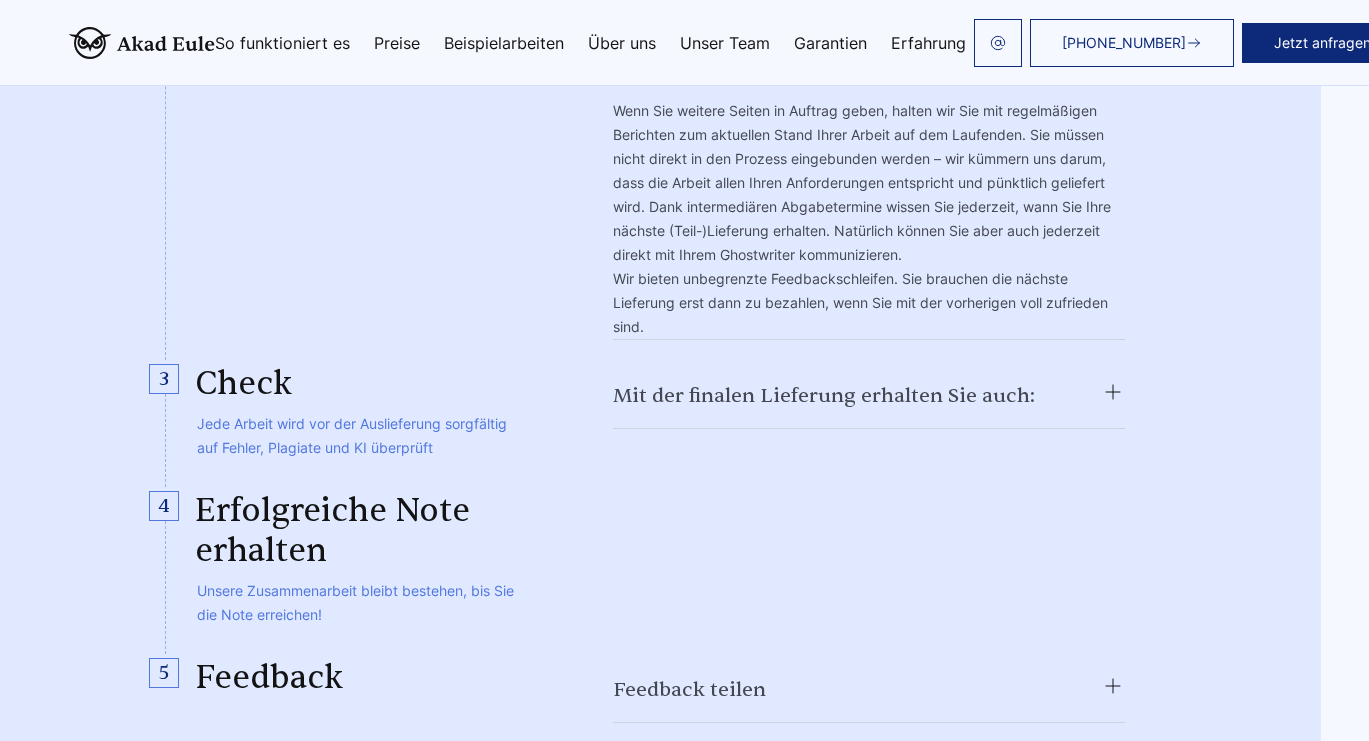click on "Mit der finalen Lieferung erhalten Sie auch:" at bounding box center [869, 396] 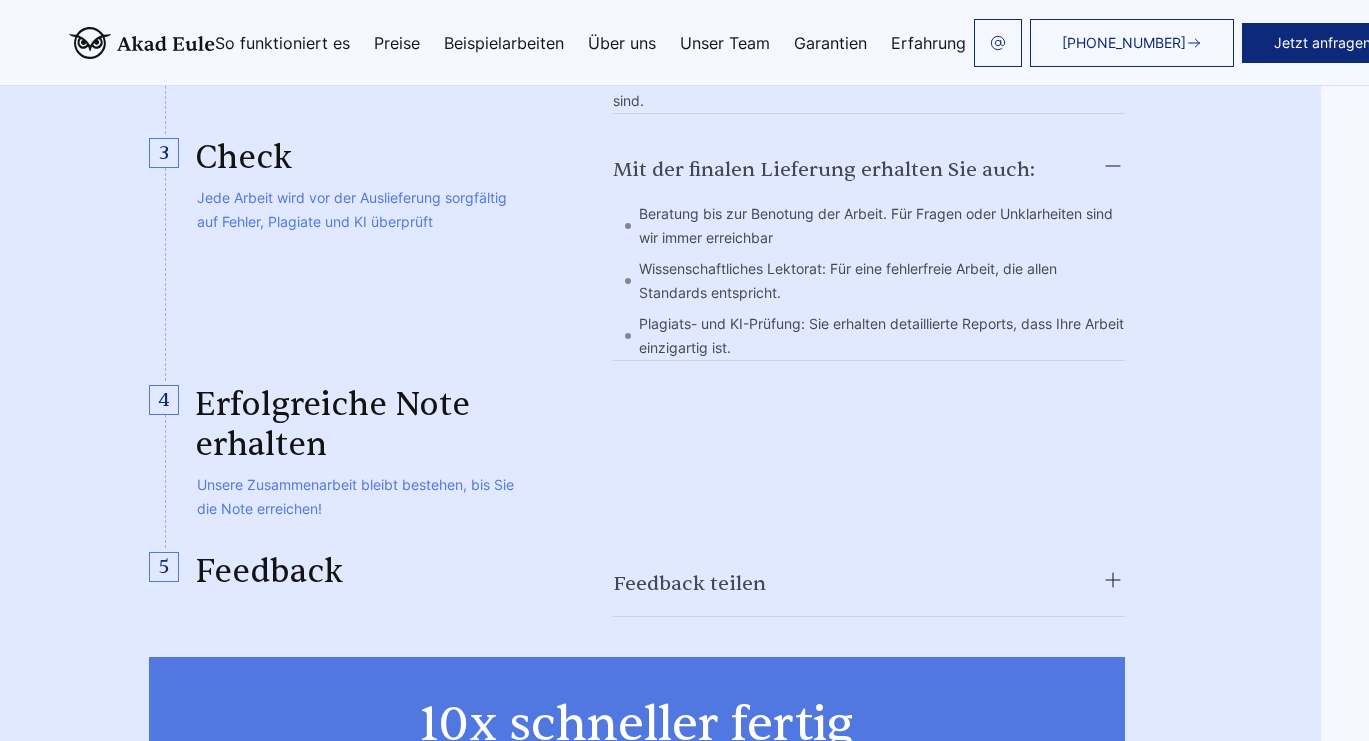 scroll, scrollTop: 7058, scrollLeft: 48, axis: both 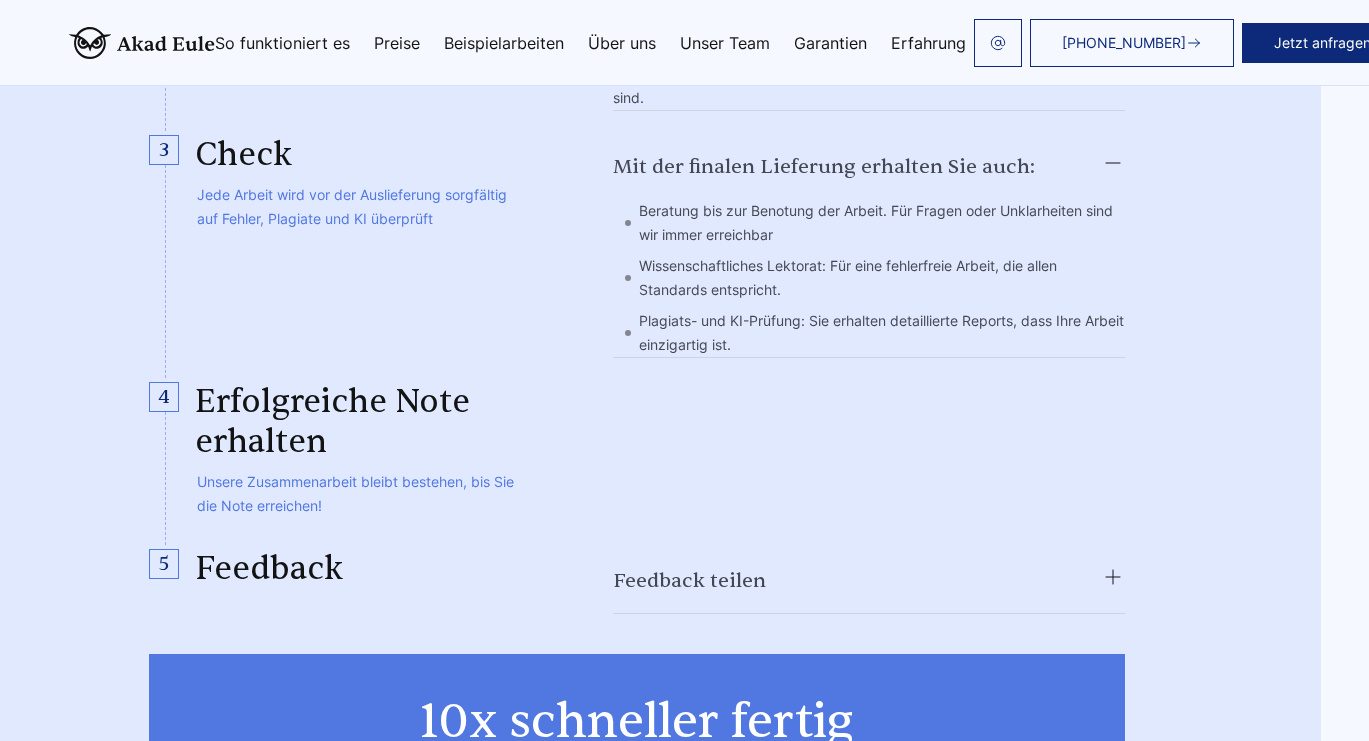click on "Feedback teilen" at bounding box center (869, 581) 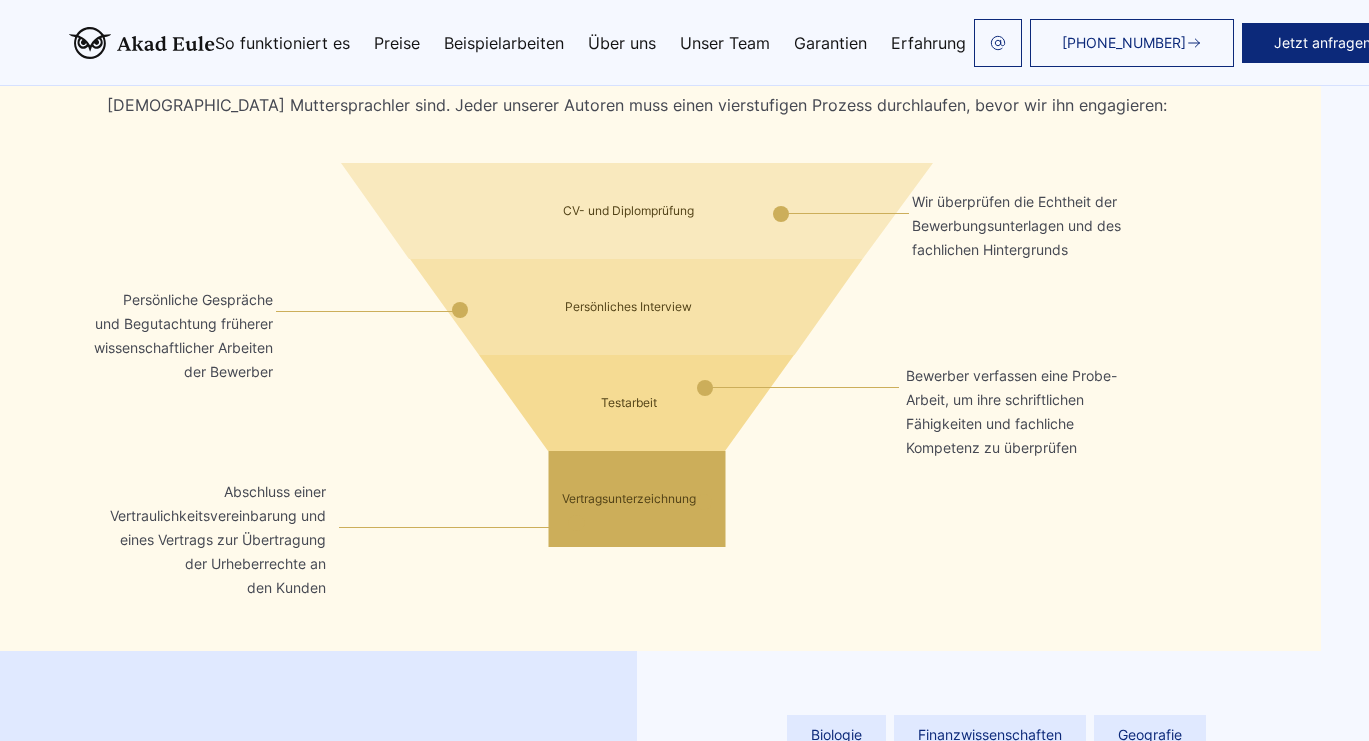 scroll, scrollTop: 10624, scrollLeft: 48, axis: both 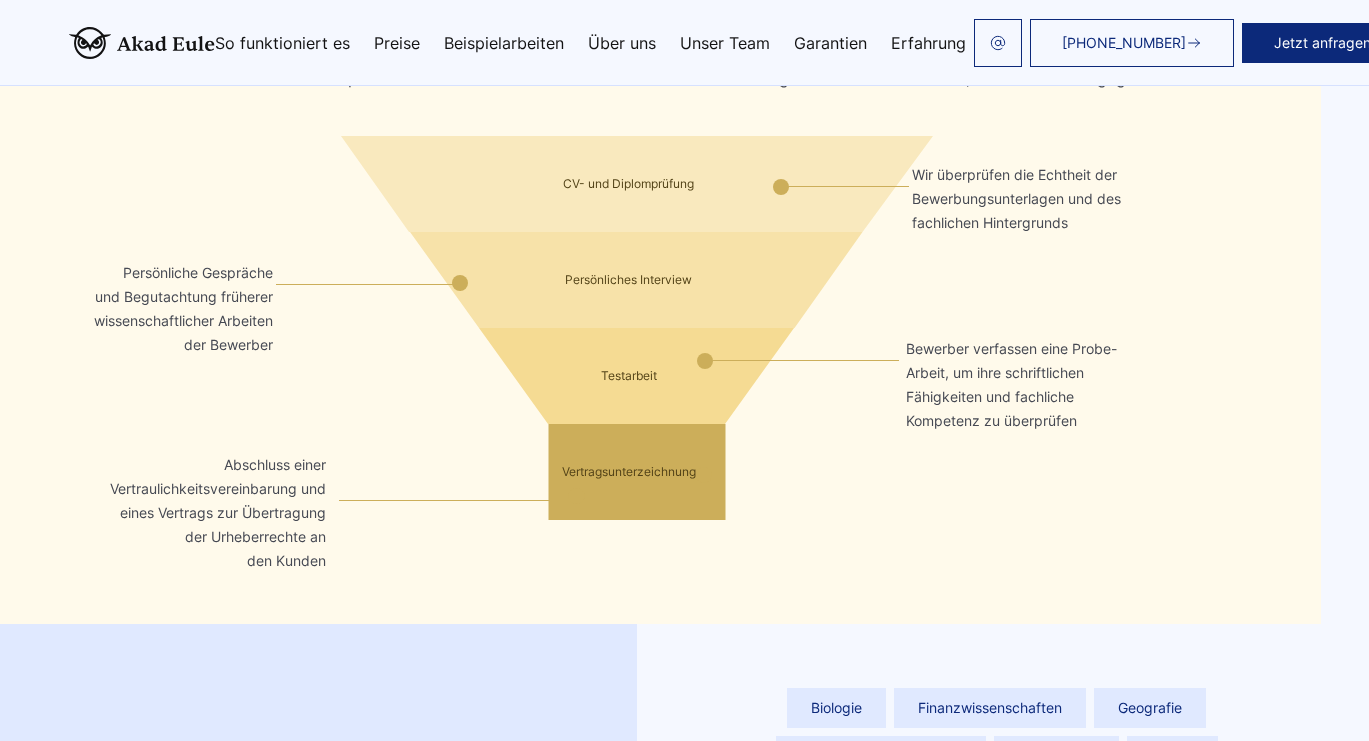 click at bounding box center [142, 43] 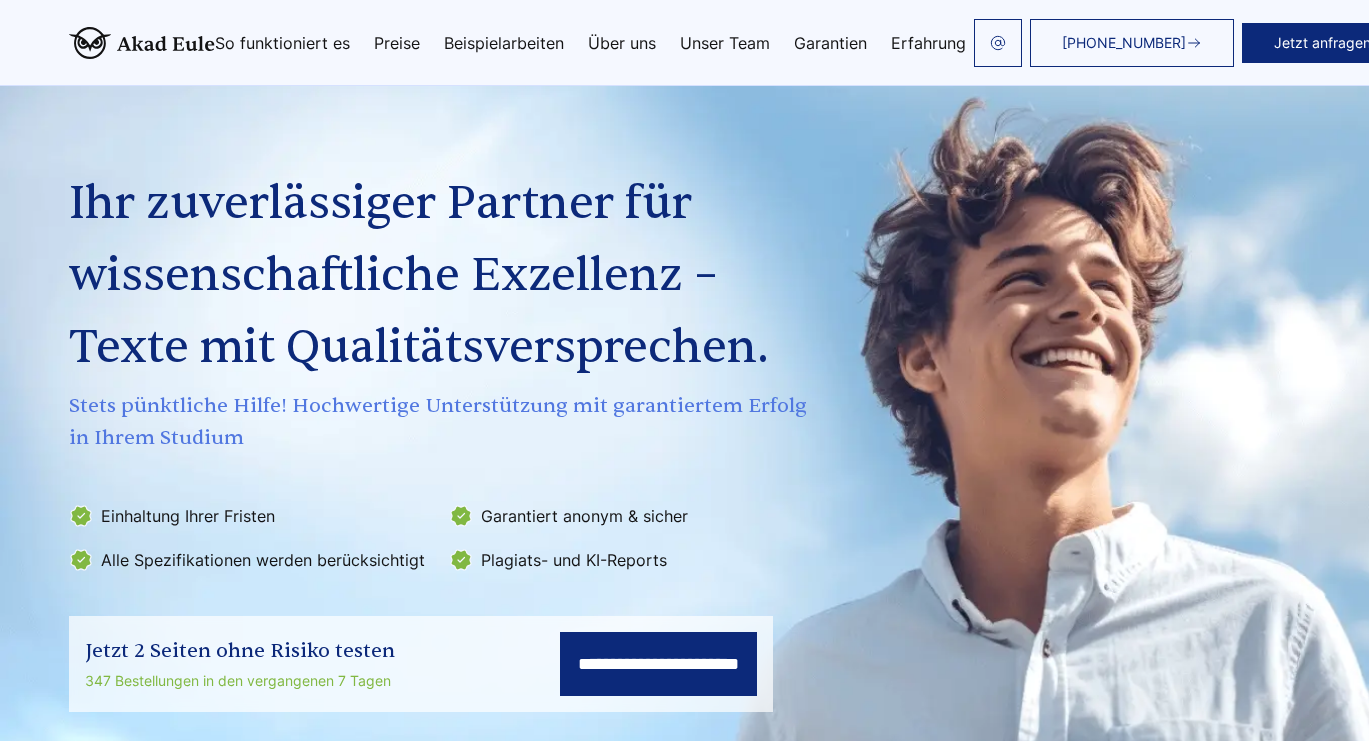 scroll, scrollTop: 961, scrollLeft: 0, axis: vertical 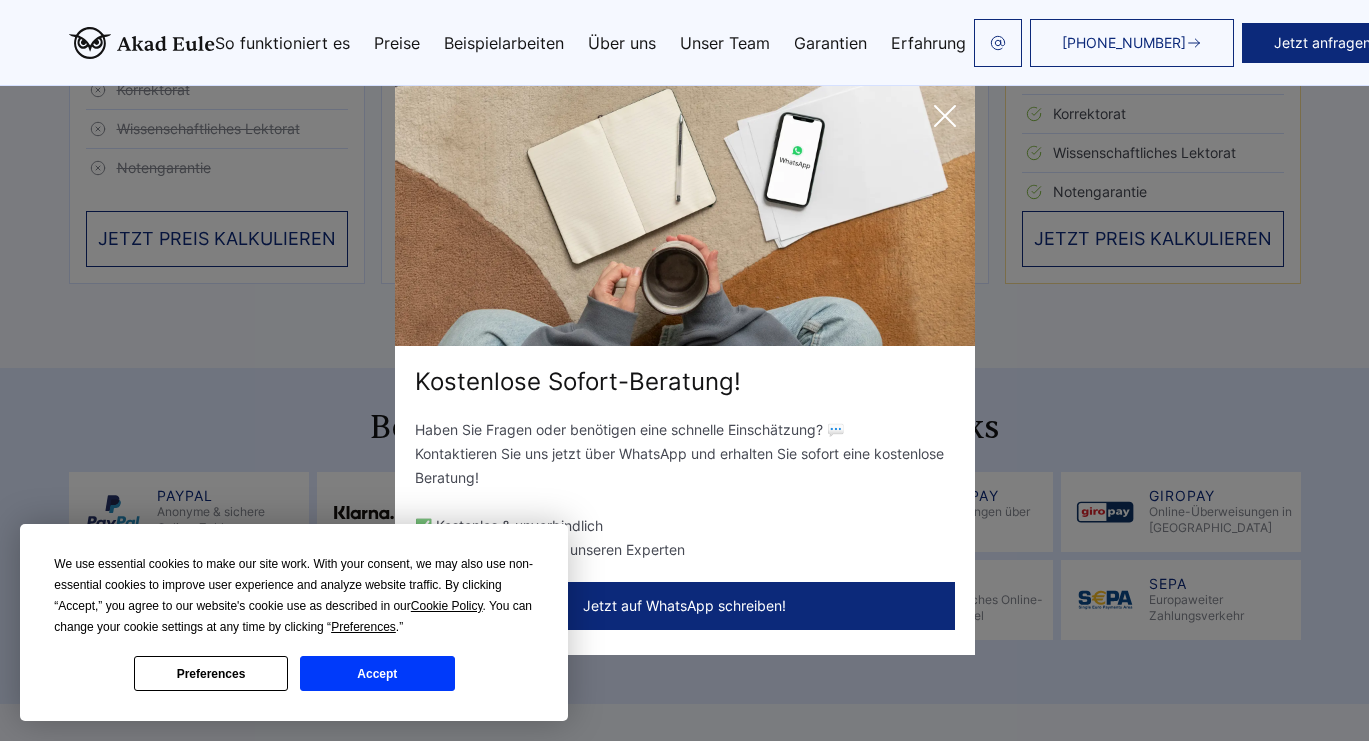 click 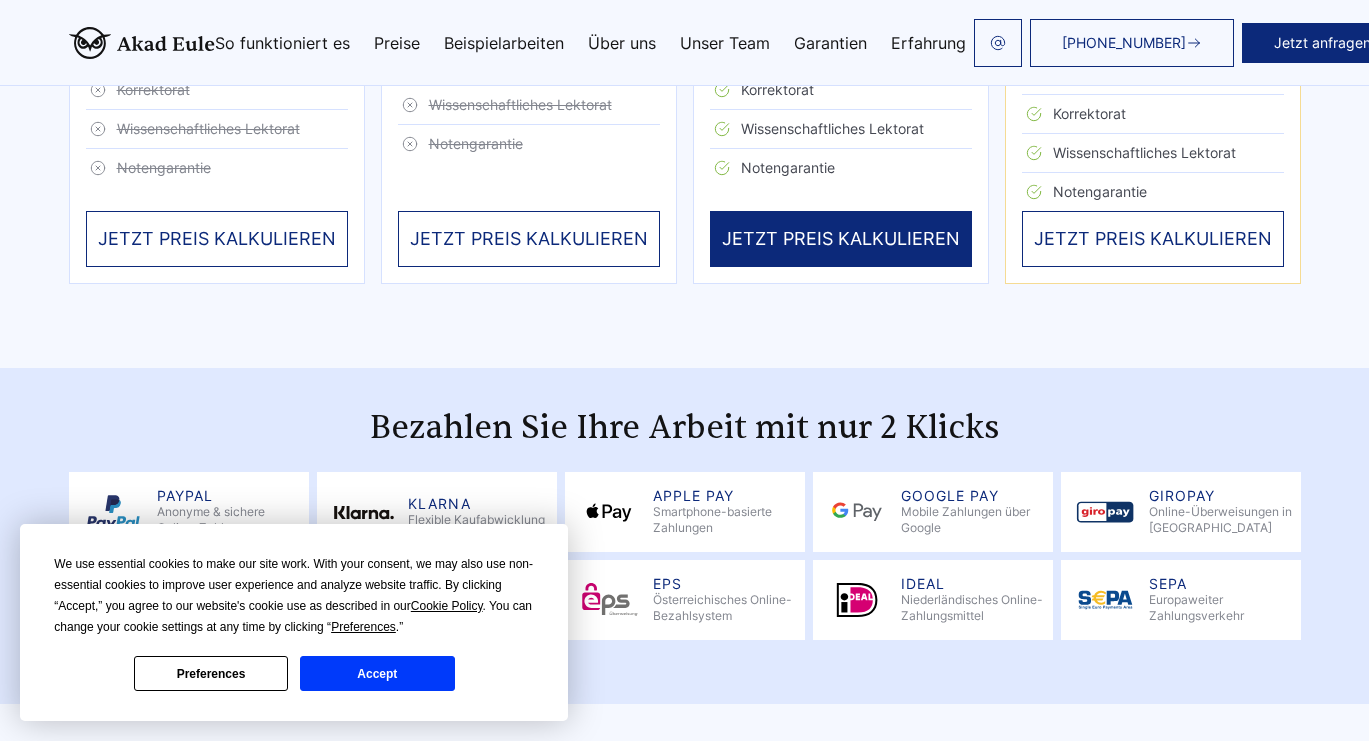click on "Accept" at bounding box center [377, 673] 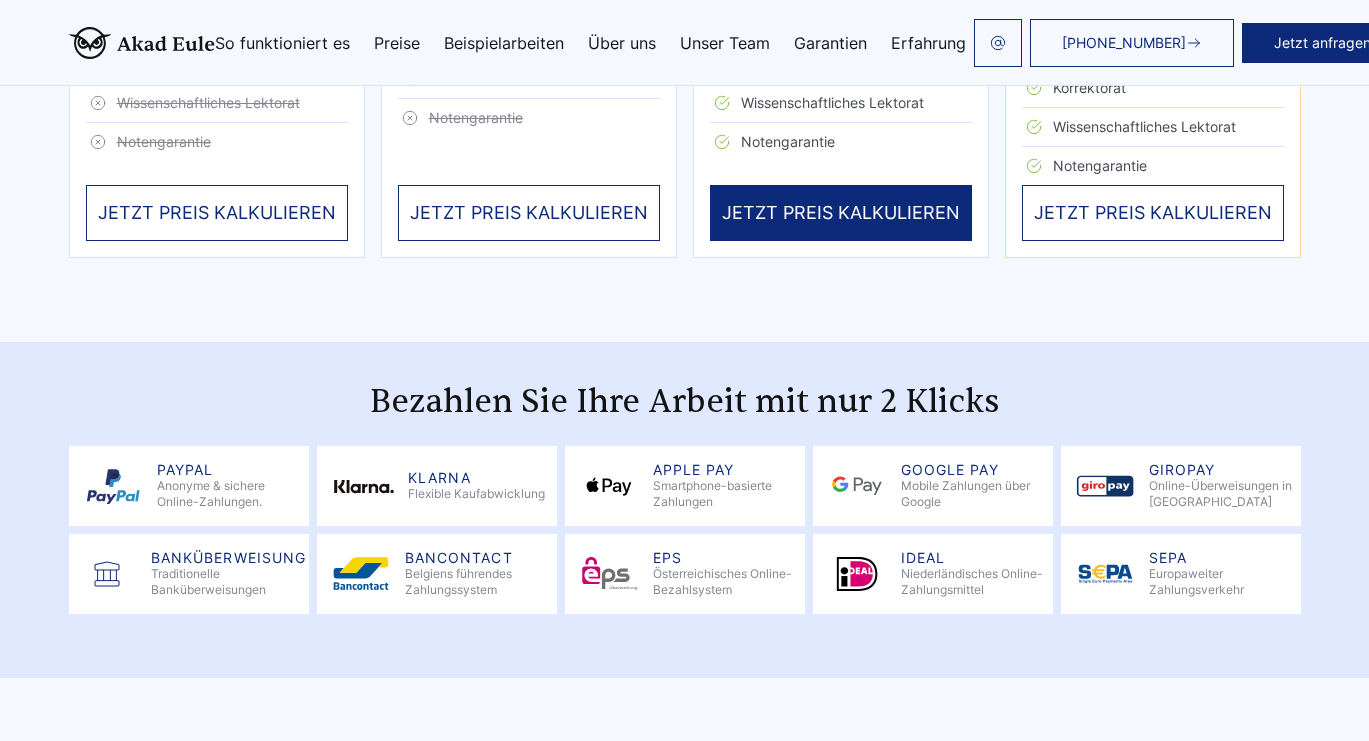 scroll, scrollTop: 4345, scrollLeft: 0, axis: vertical 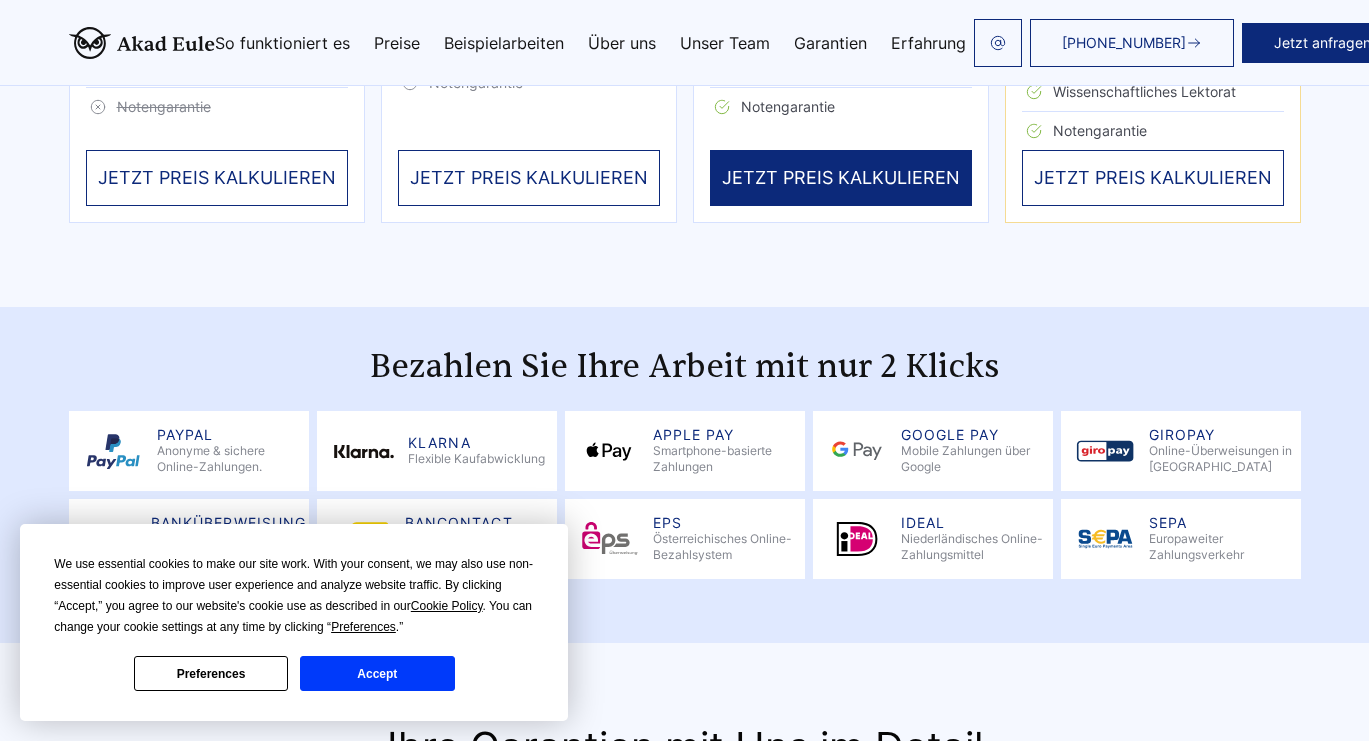 click on "Accept" at bounding box center [377, 673] 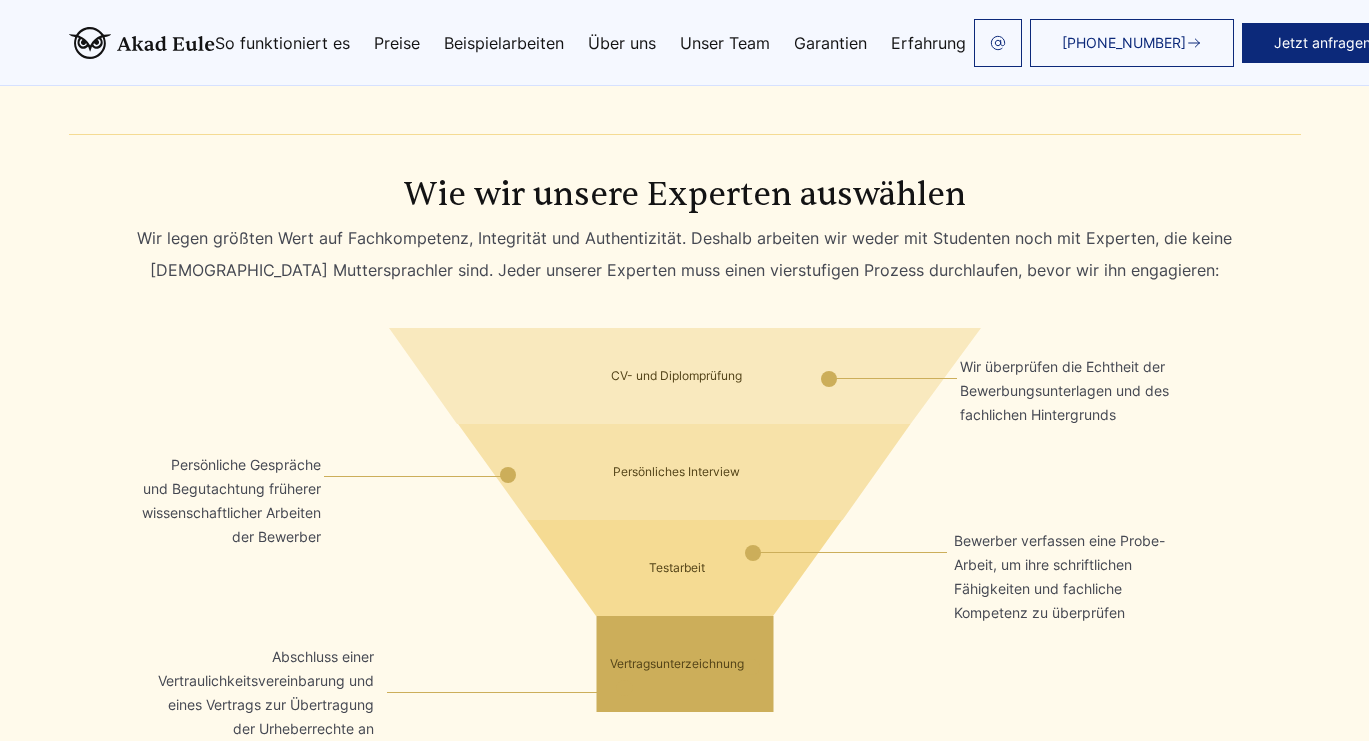 scroll, scrollTop: 6579, scrollLeft: 0, axis: vertical 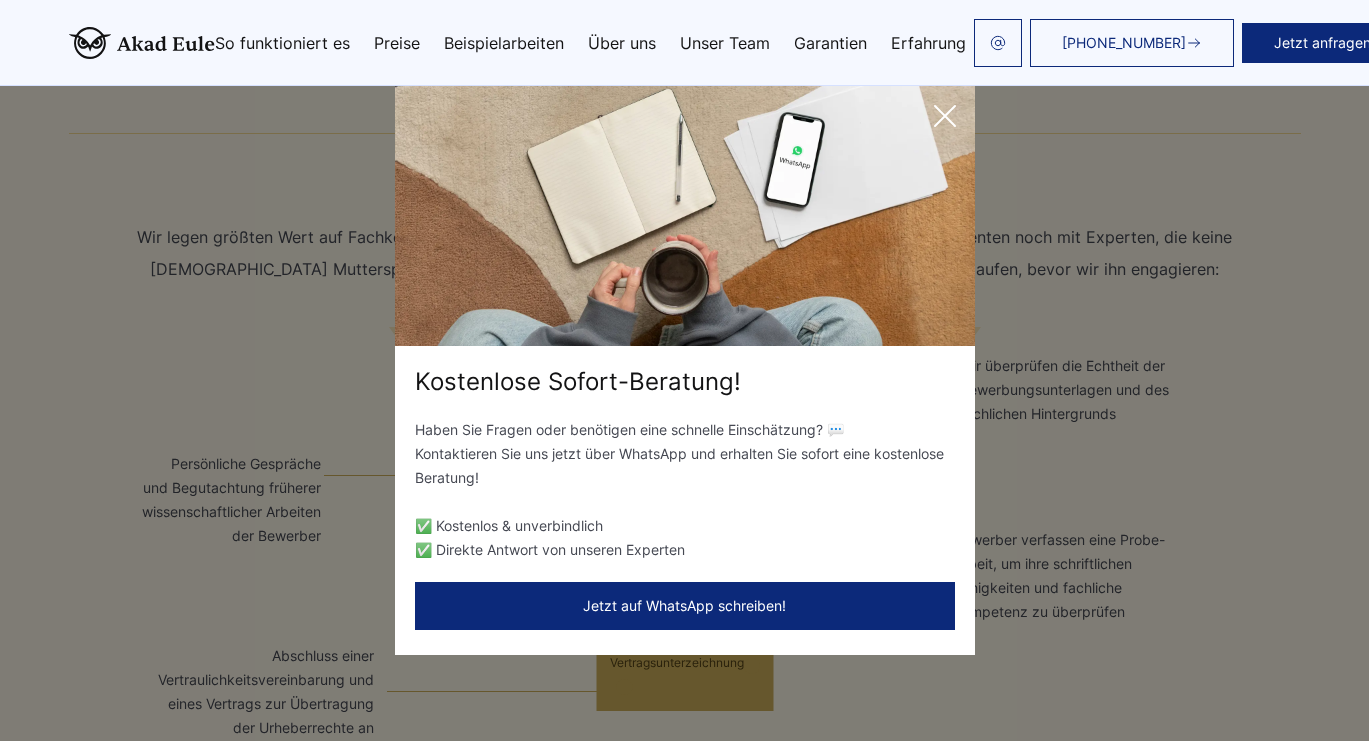 click 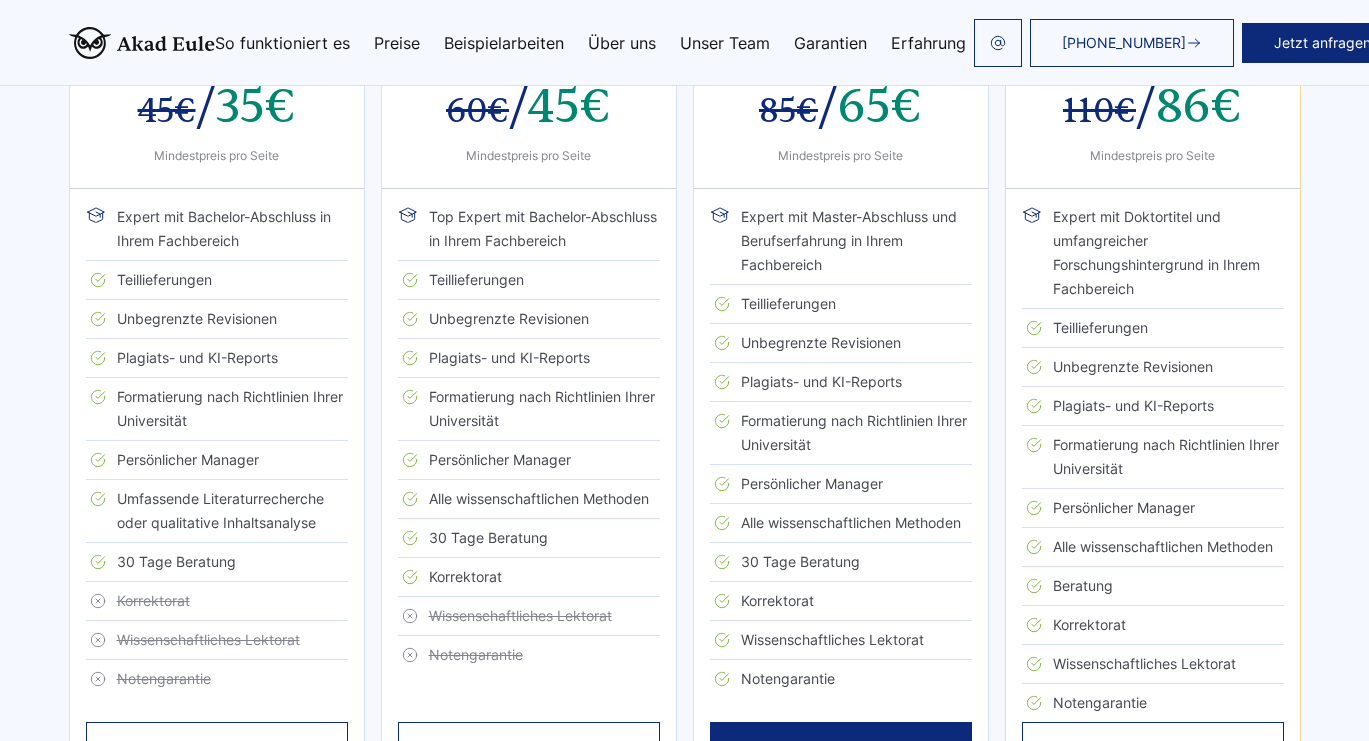 scroll, scrollTop: 3820, scrollLeft: 0, axis: vertical 